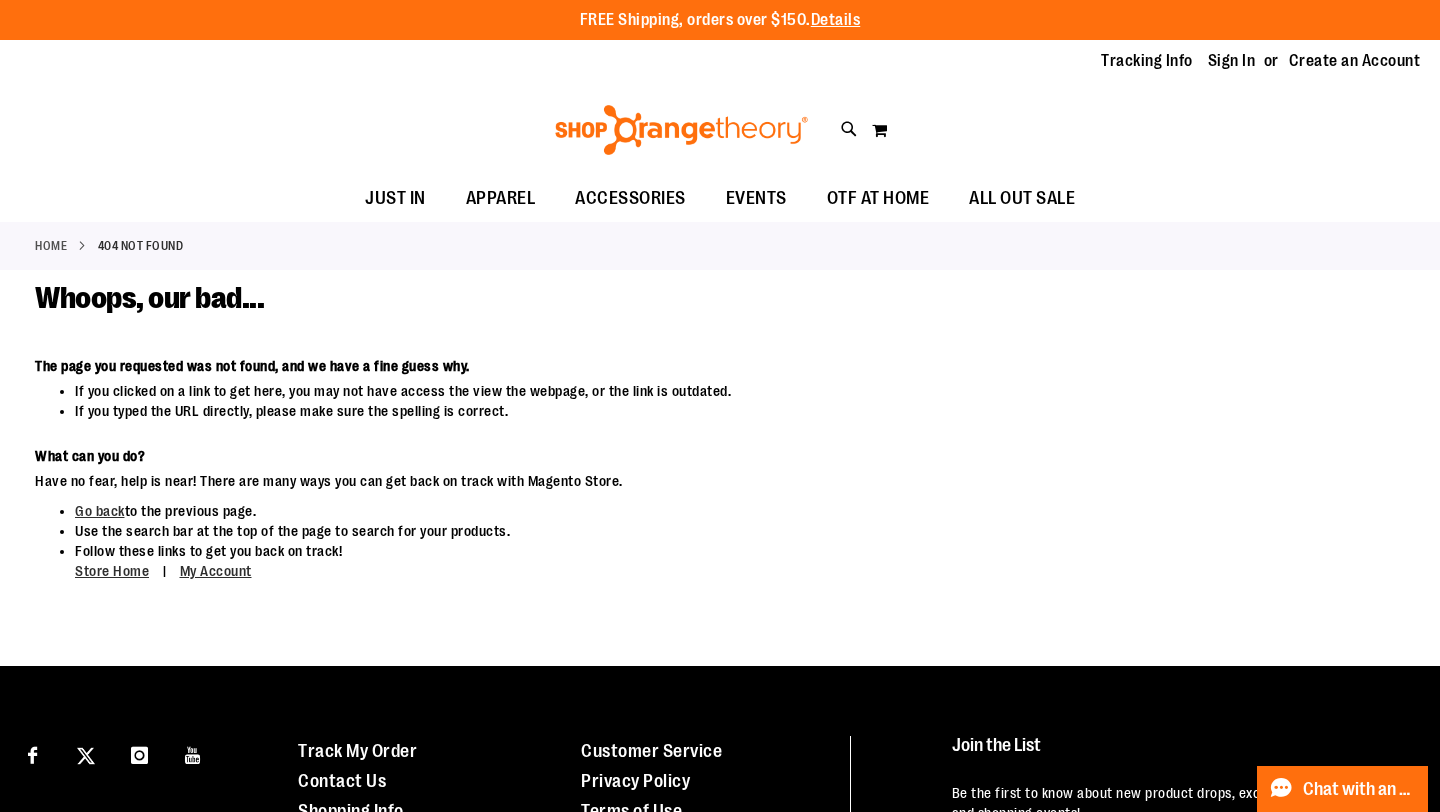 scroll, scrollTop: 0, scrollLeft: 0, axis: both 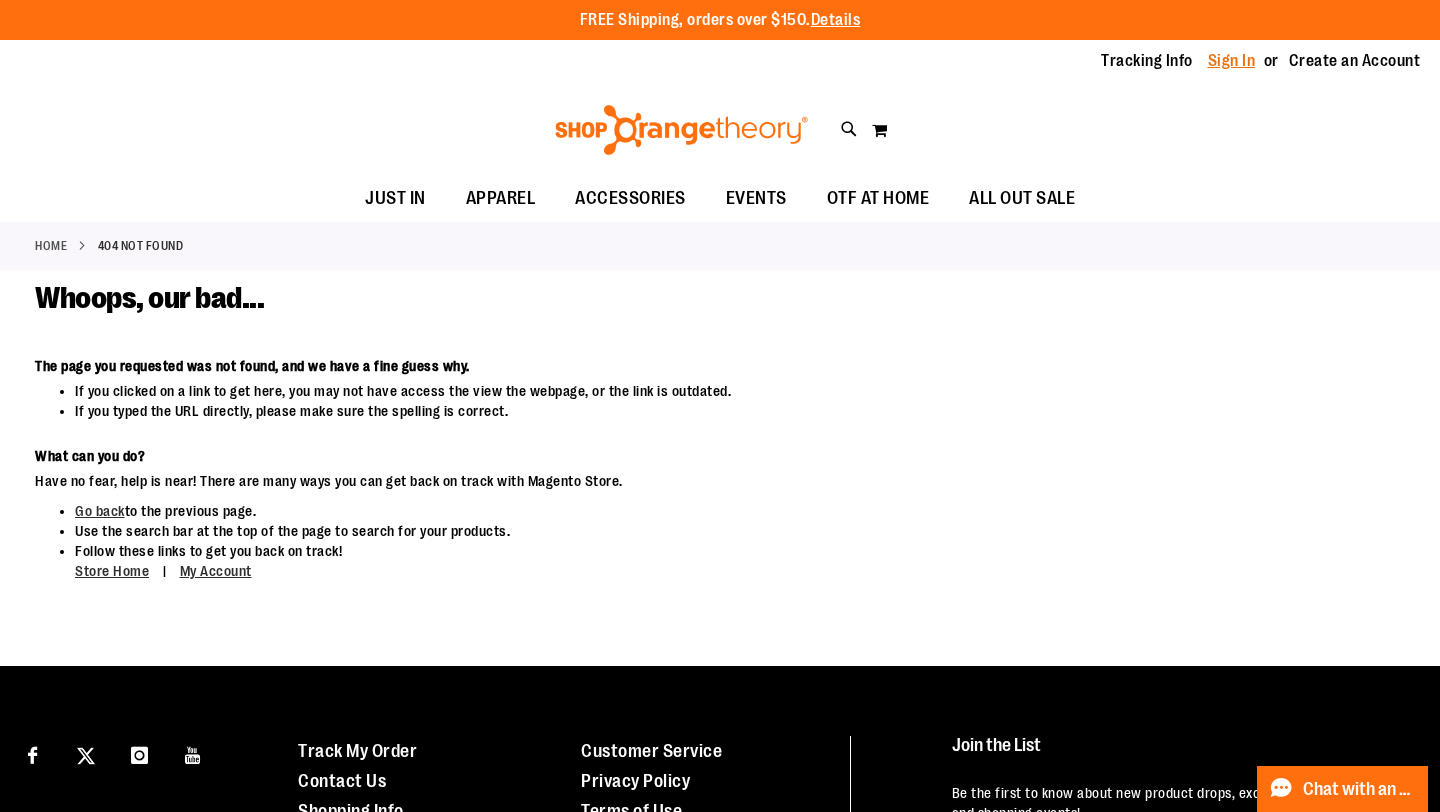 type on "**********" 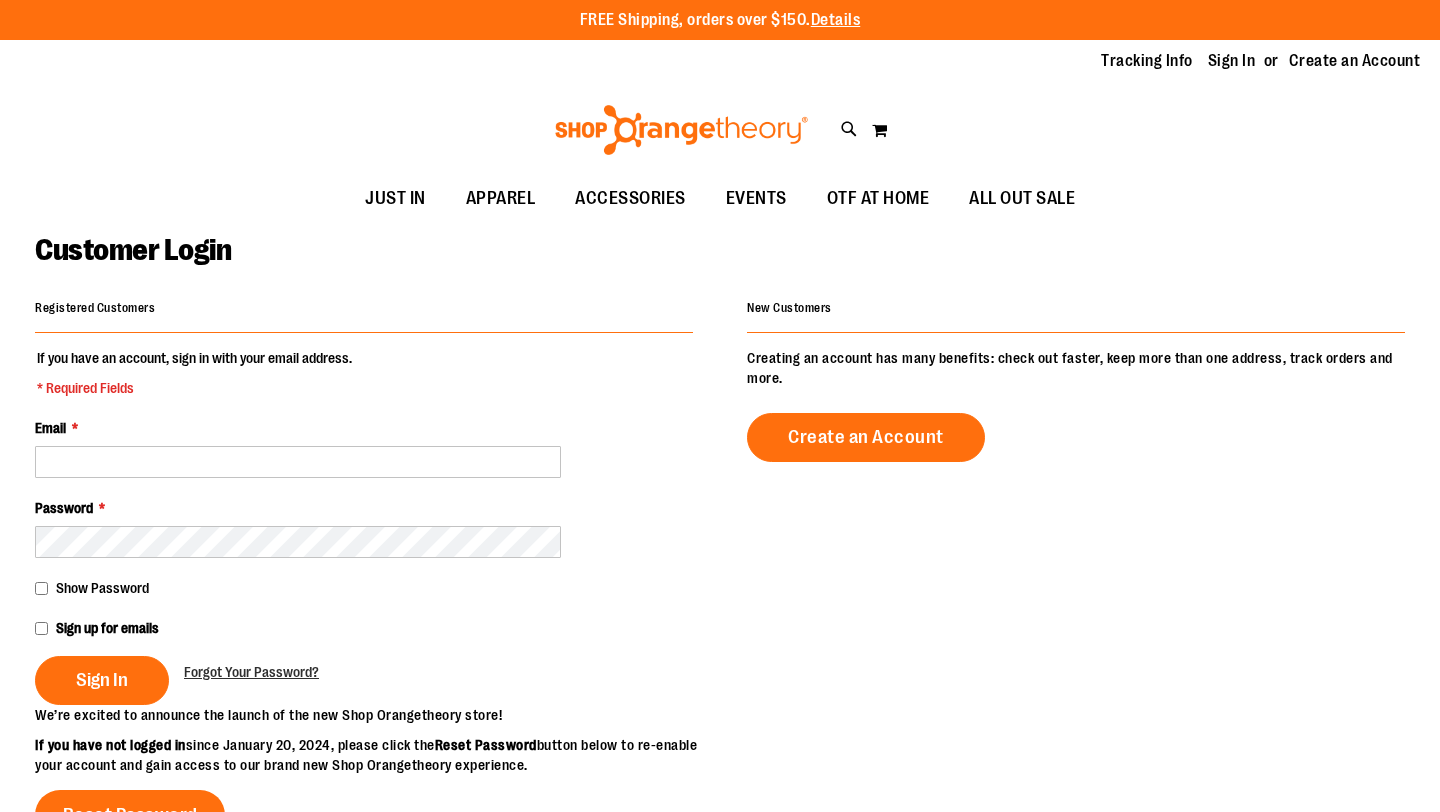 scroll, scrollTop: 0, scrollLeft: 0, axis: both 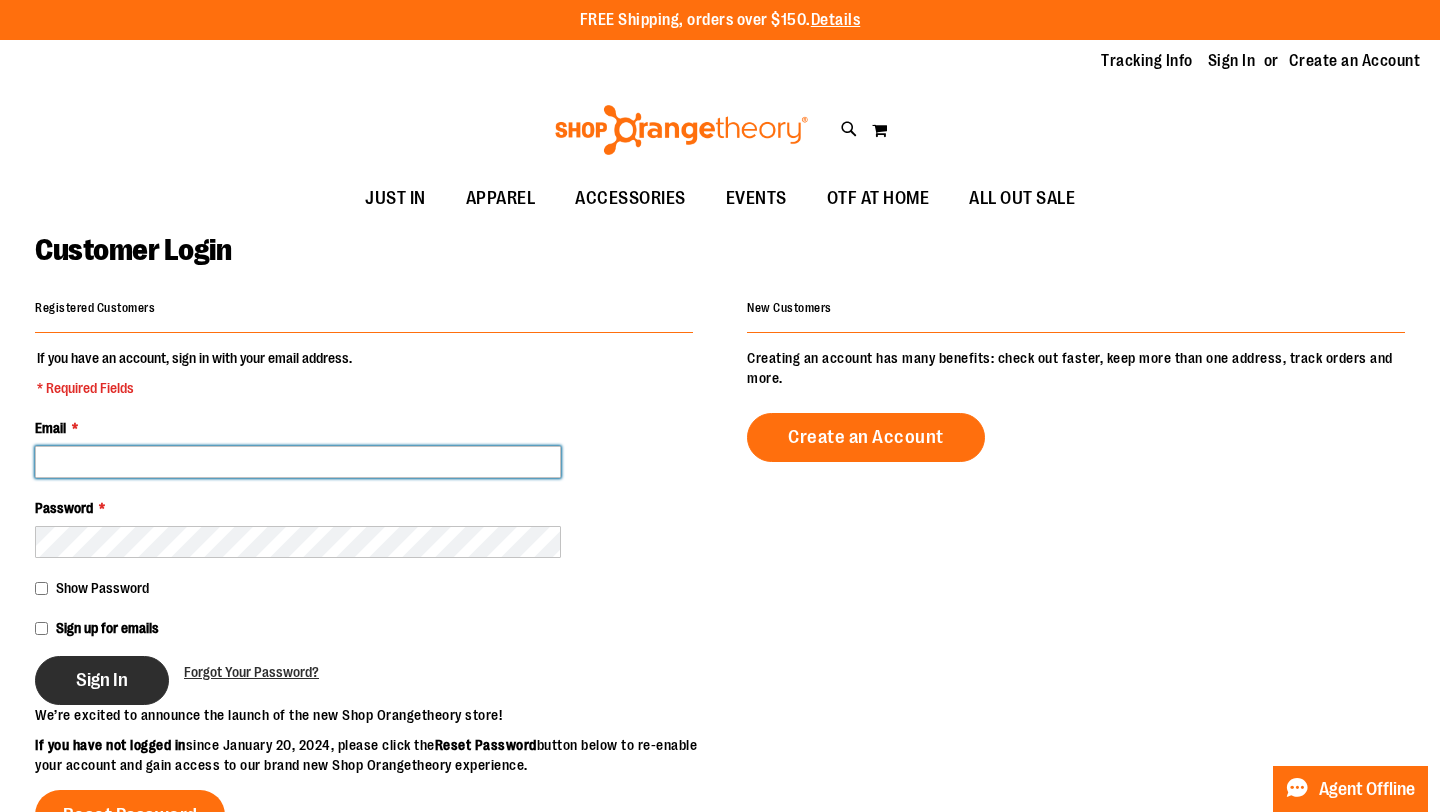 type on "**********" 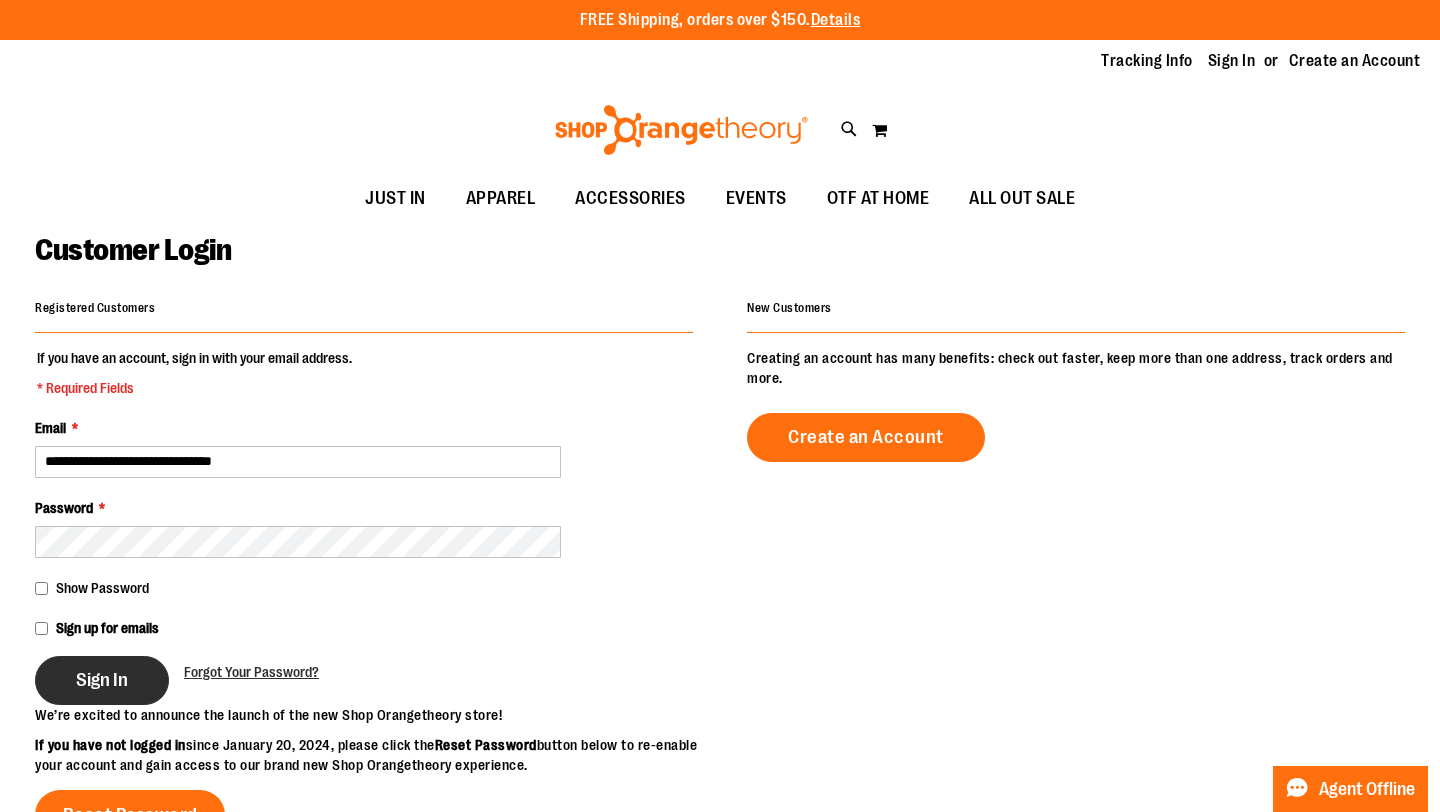 type on "**********" 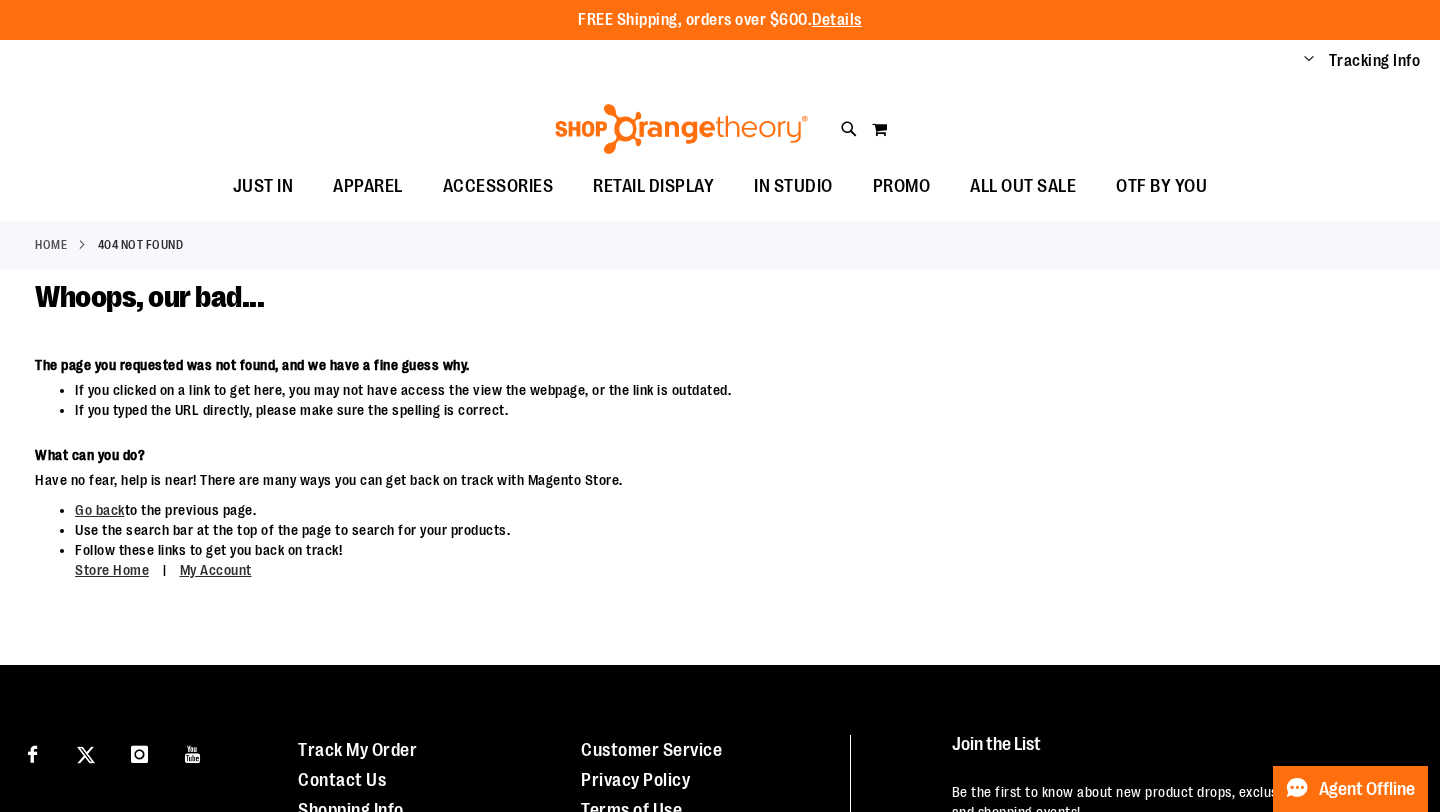 scroll, scrollTop: 0, scrollLeft: 0, axis: both 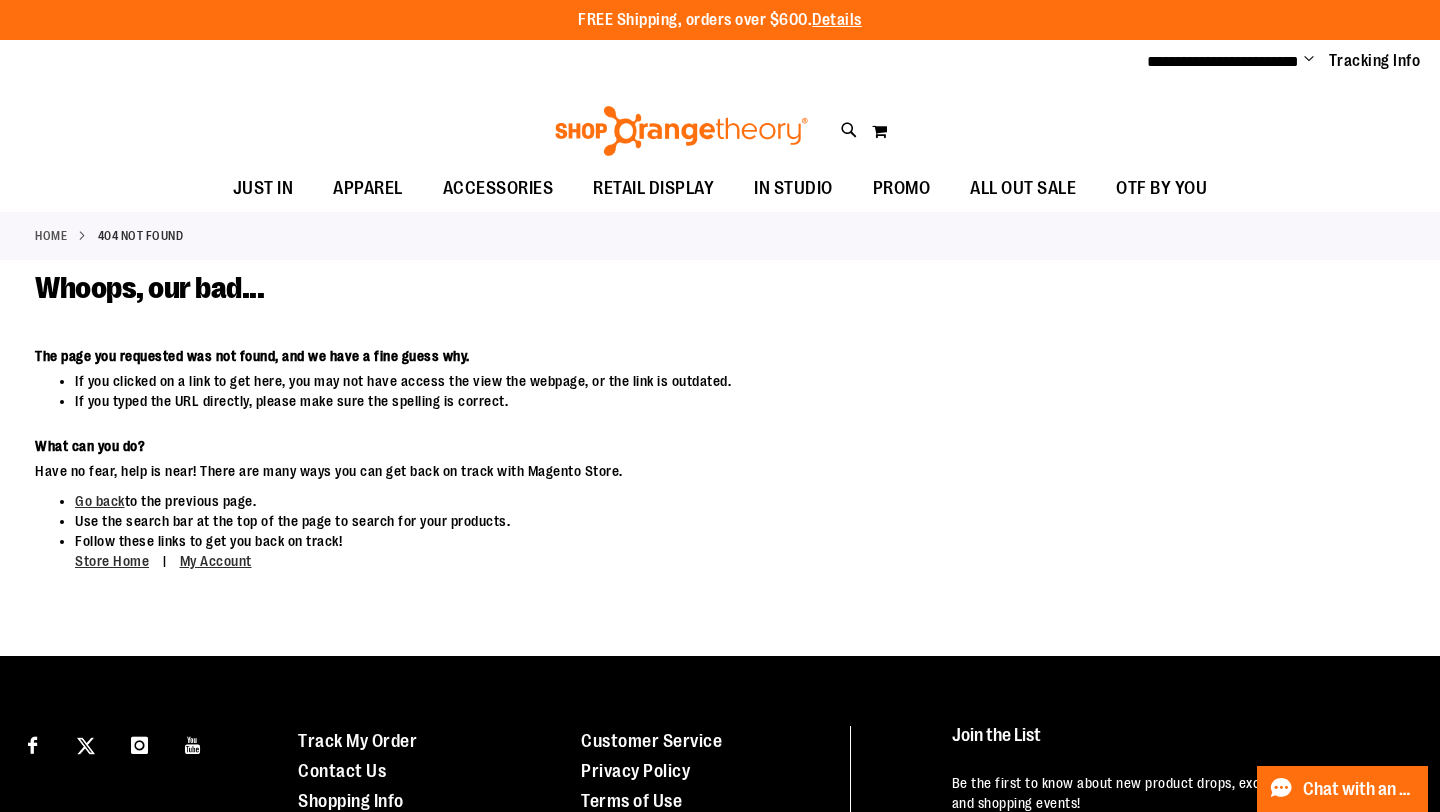 type on "**********" 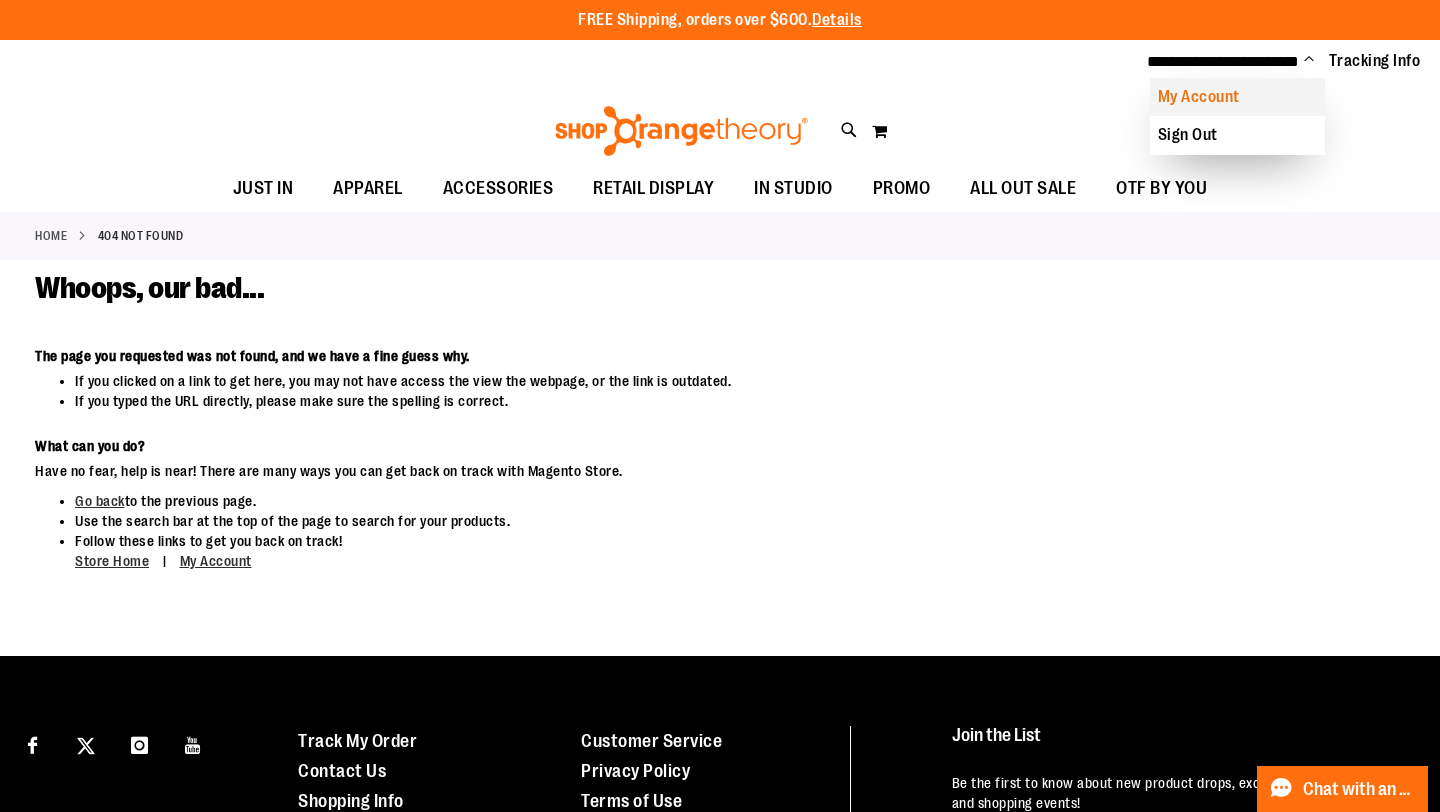 click on "My Account" at bounding box center [1237, 97] 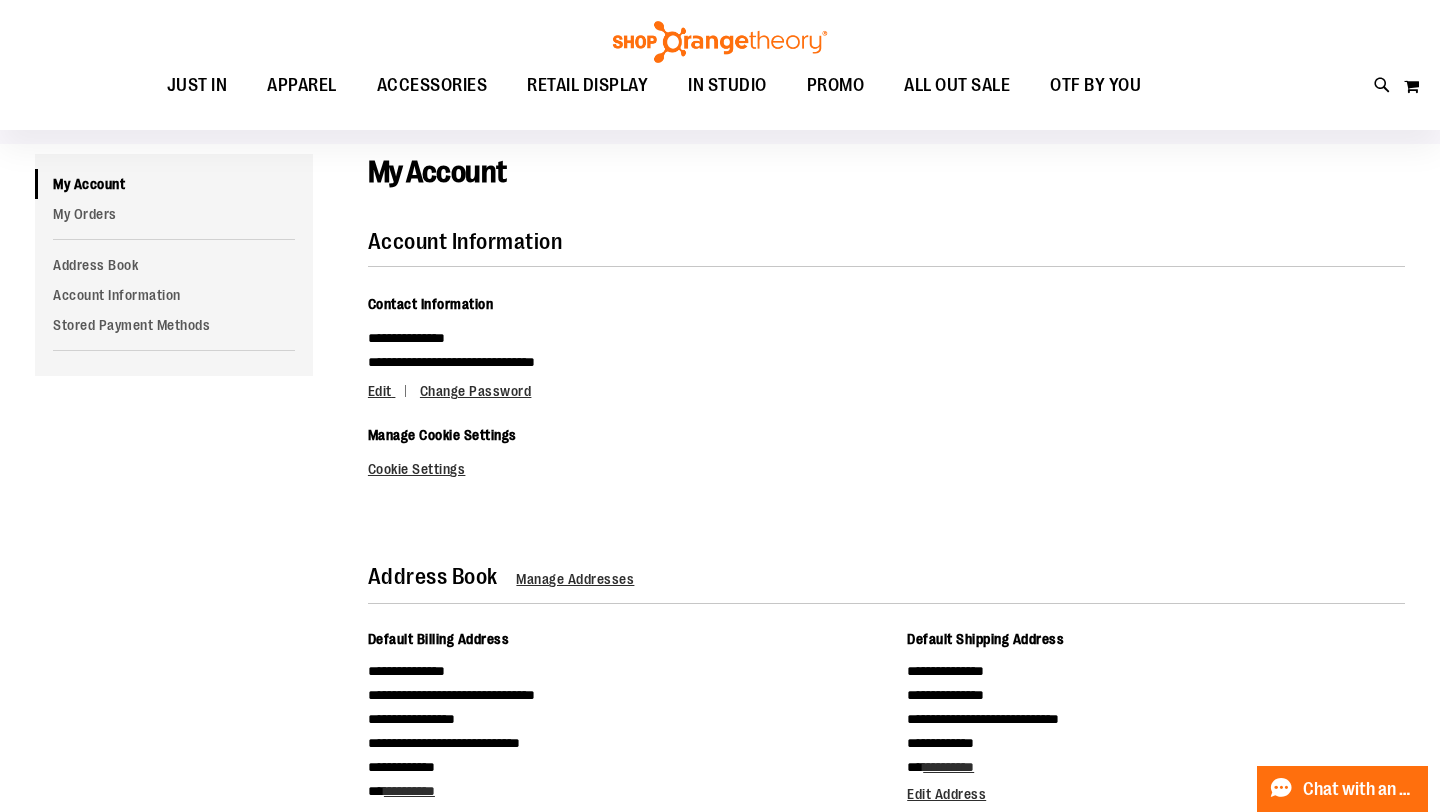 scroll, scrollTop: 128, scrollLeft: 0, axis: vertical 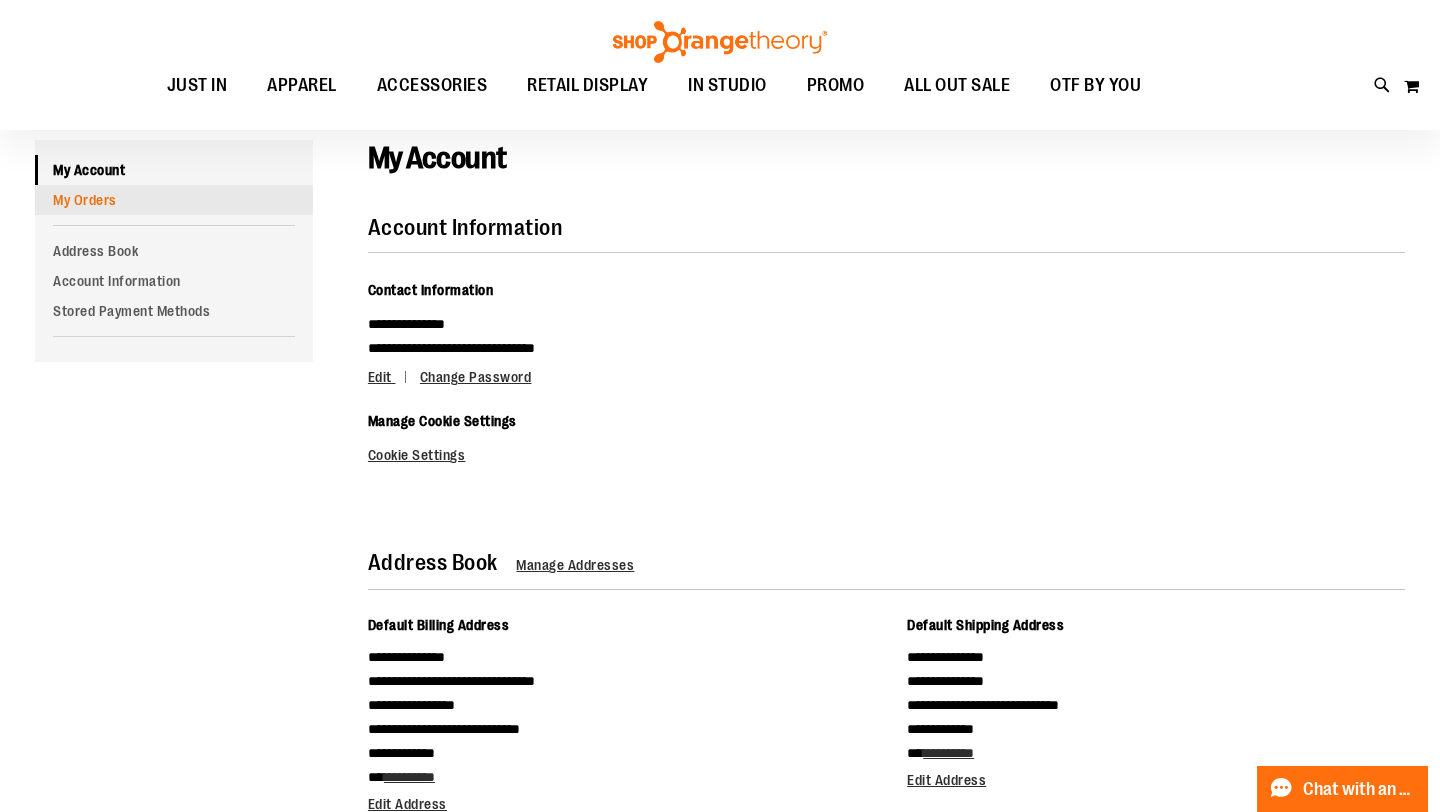 type on "**********" 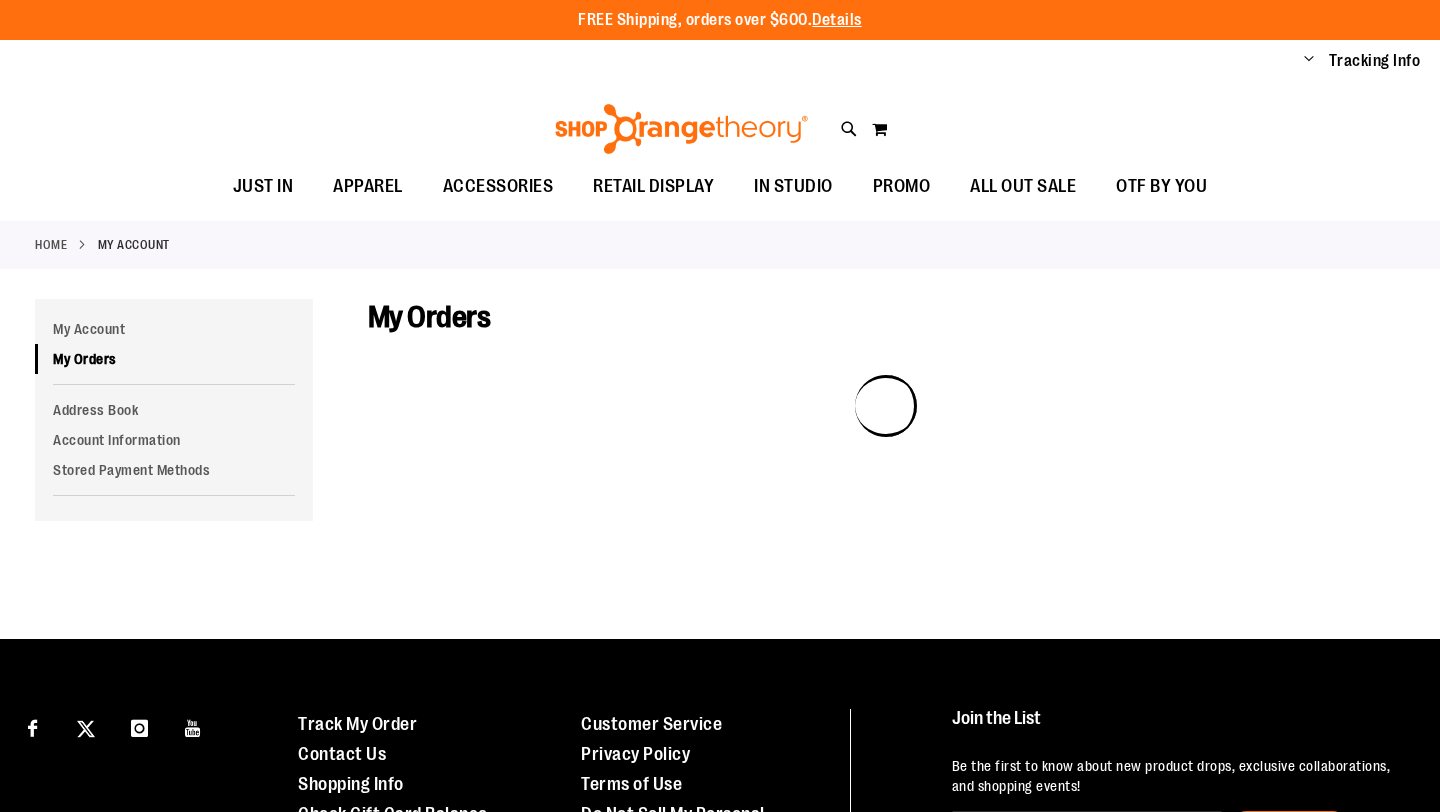 scroll, scrollTop: 0, scrollLeft: 0, axis: both 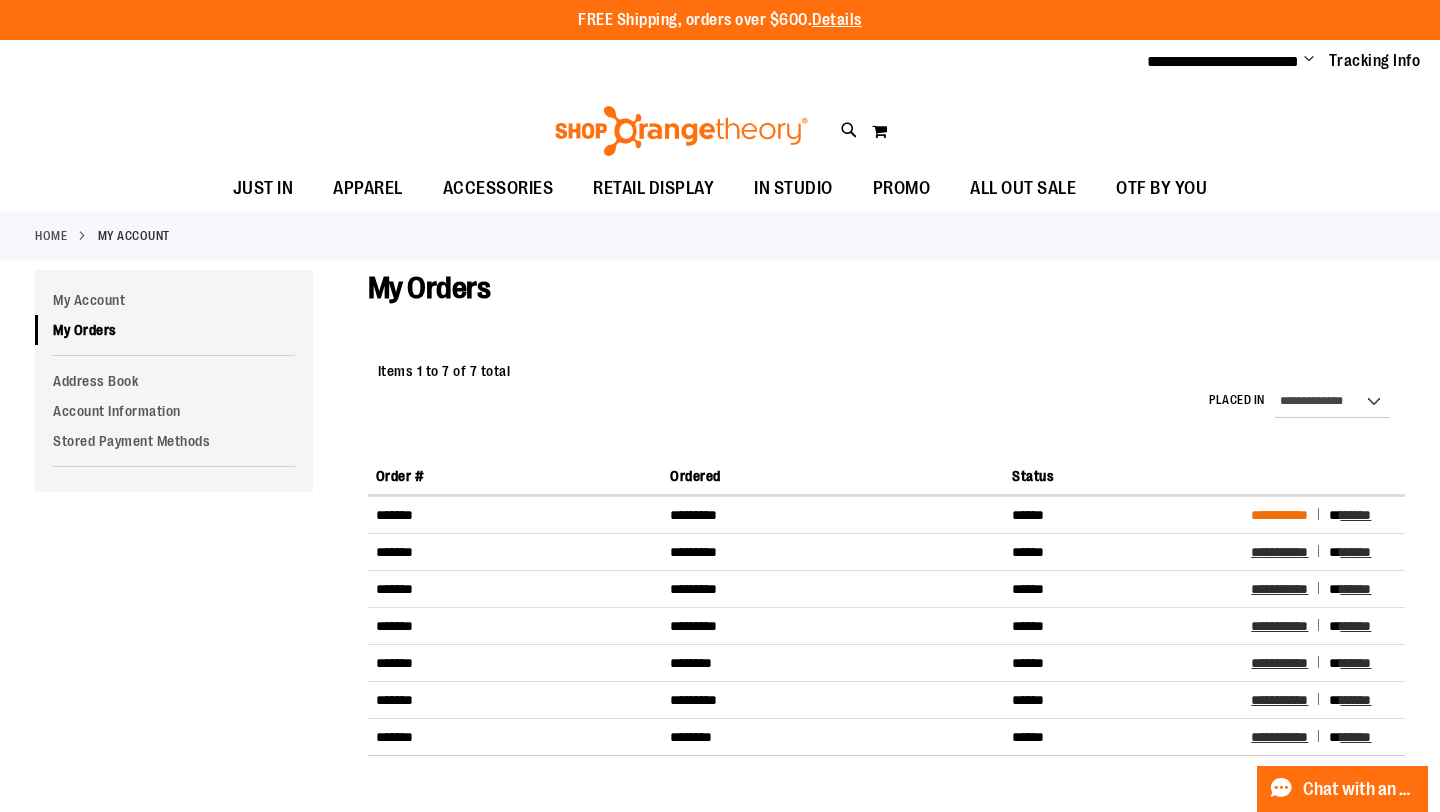 type on "**********" 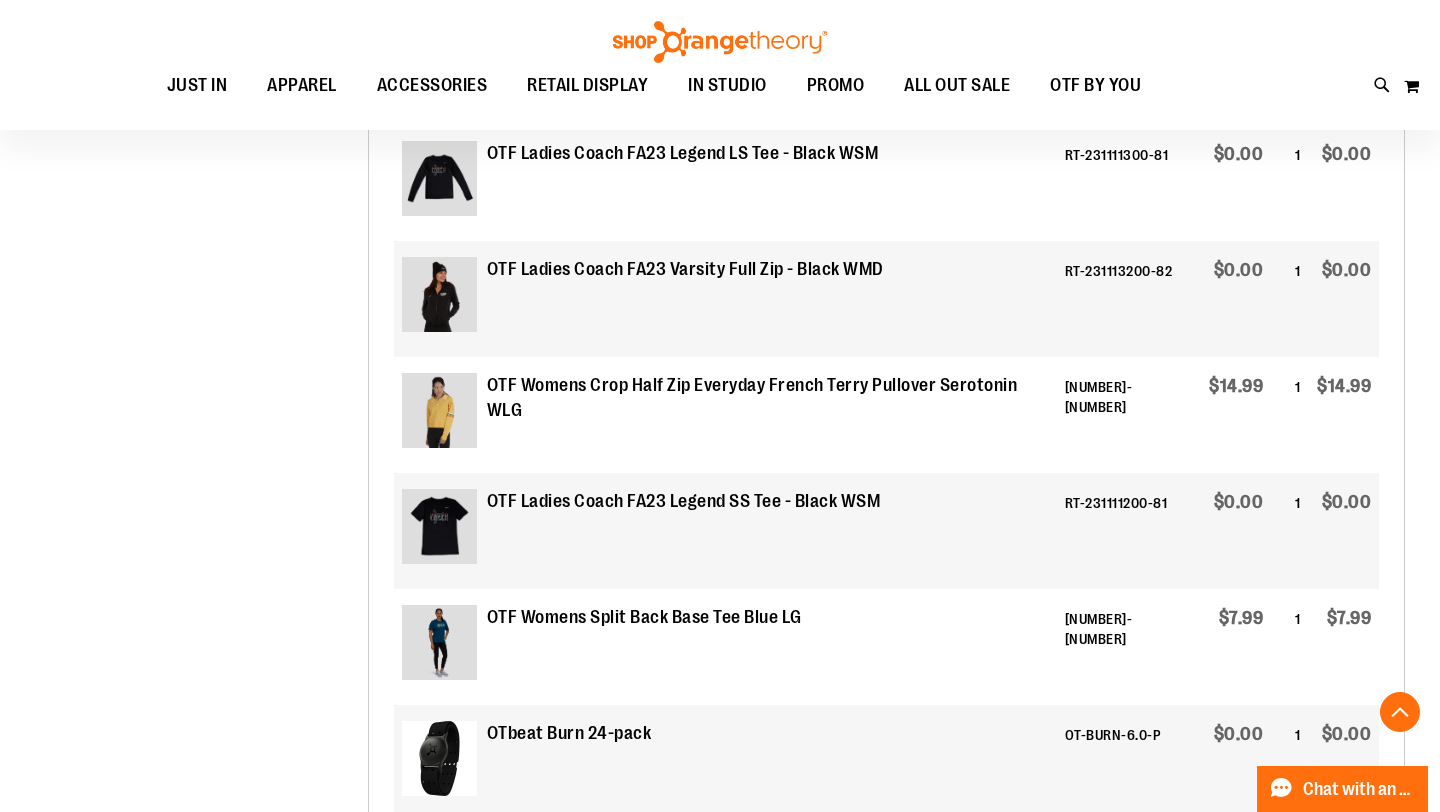 scroll, scrollTop: 931, scrollLeft: 0, axis: vertical 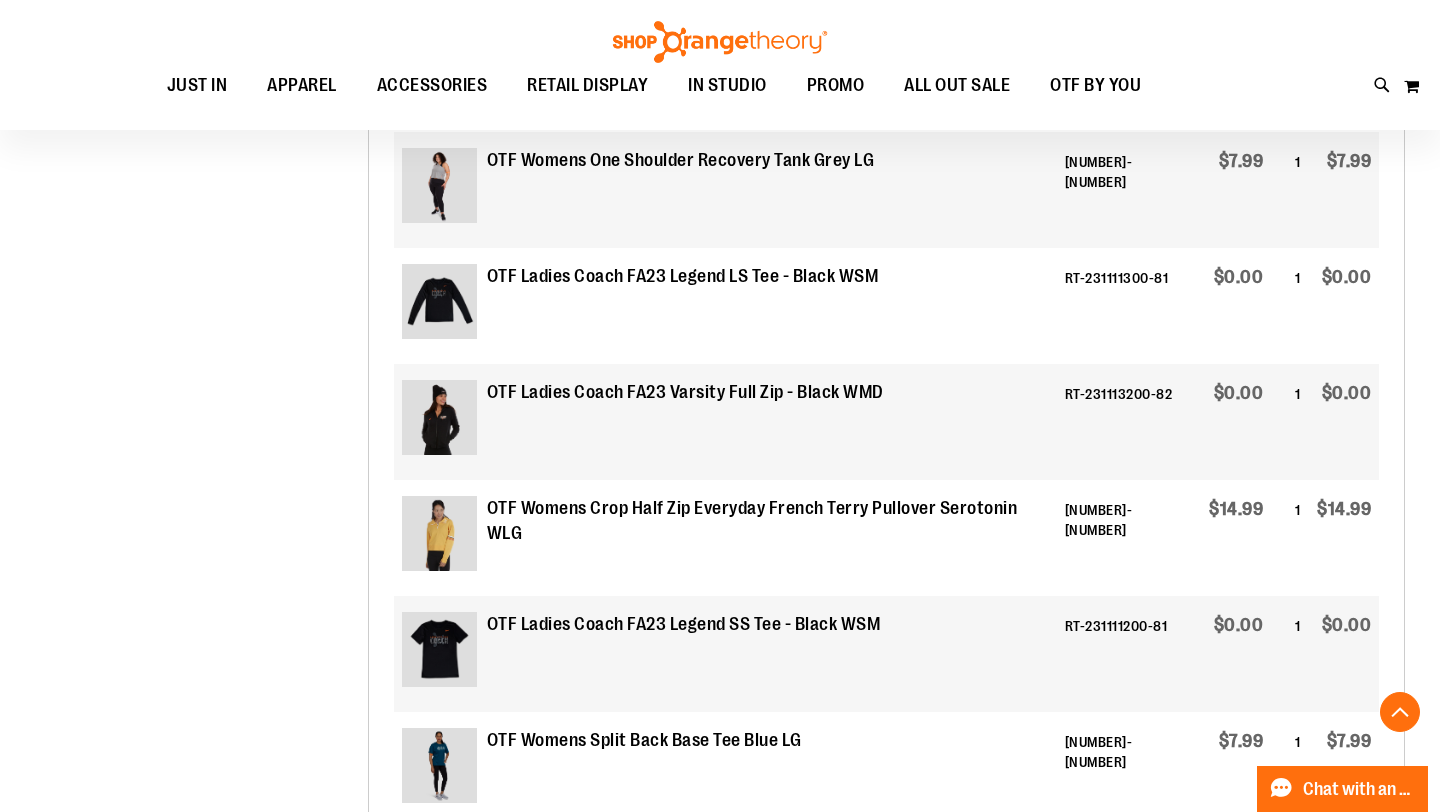 type on "**********" 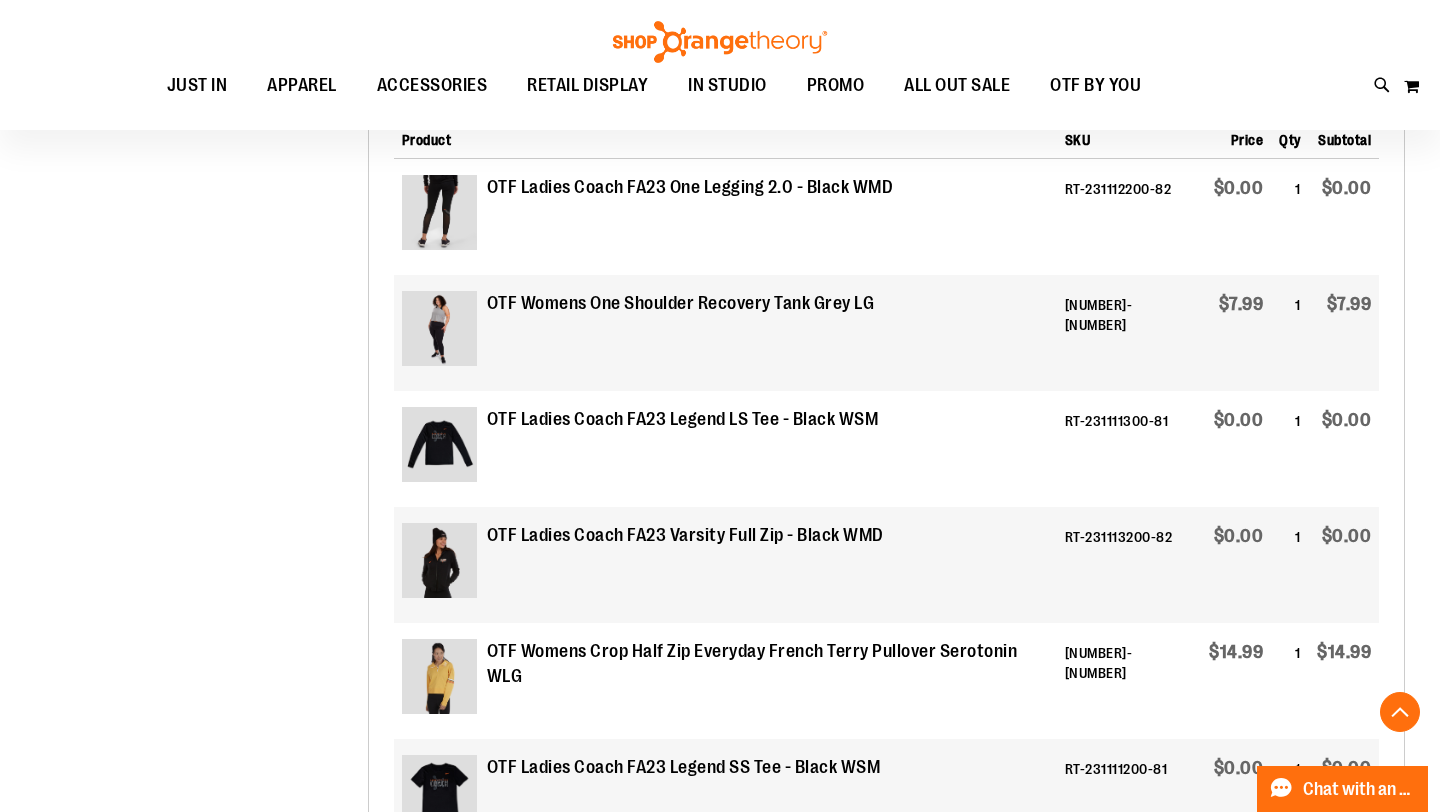 scroll, scrollTop: 0, scrollLeft: 0, axis: both 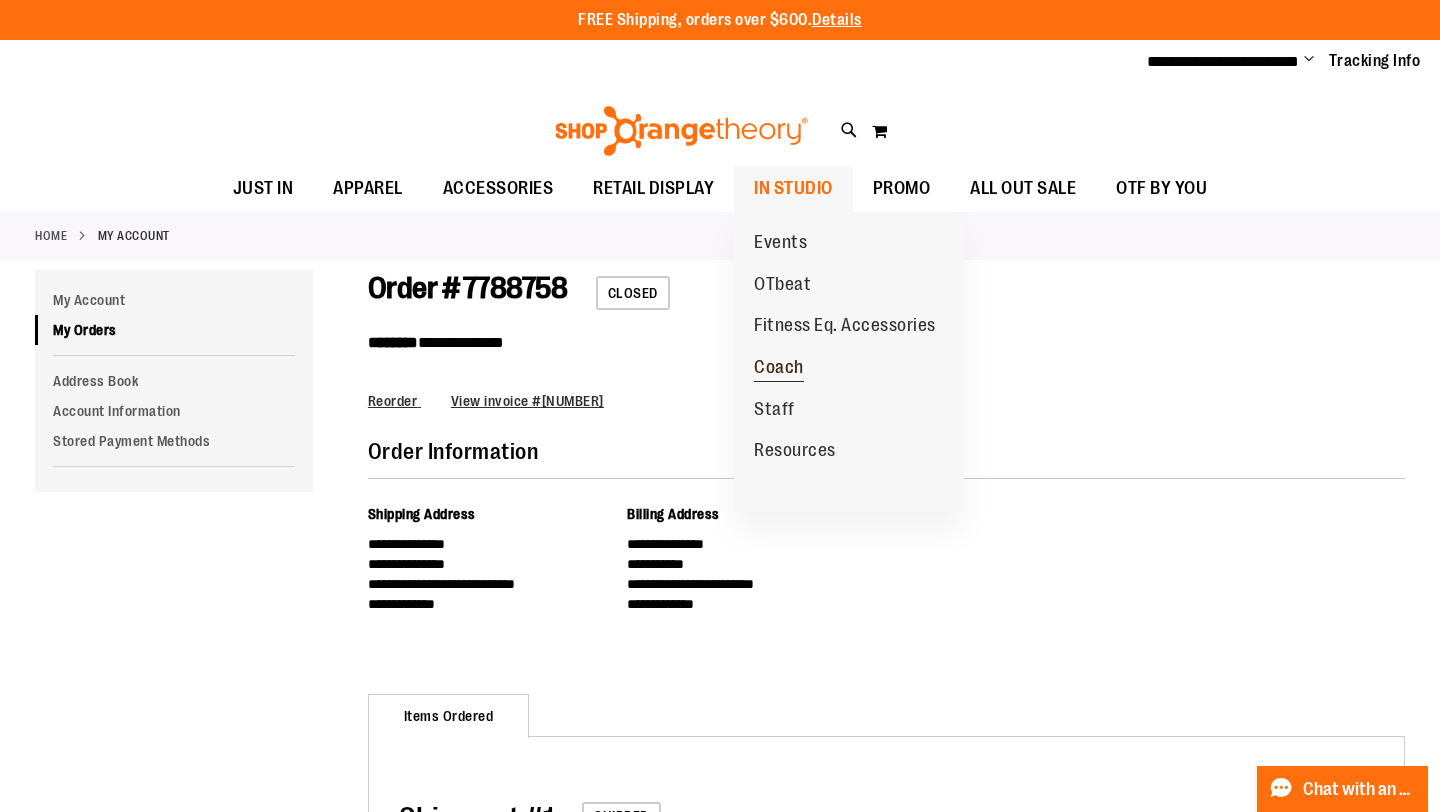click on "Coach" at bounding box center (779, 369) 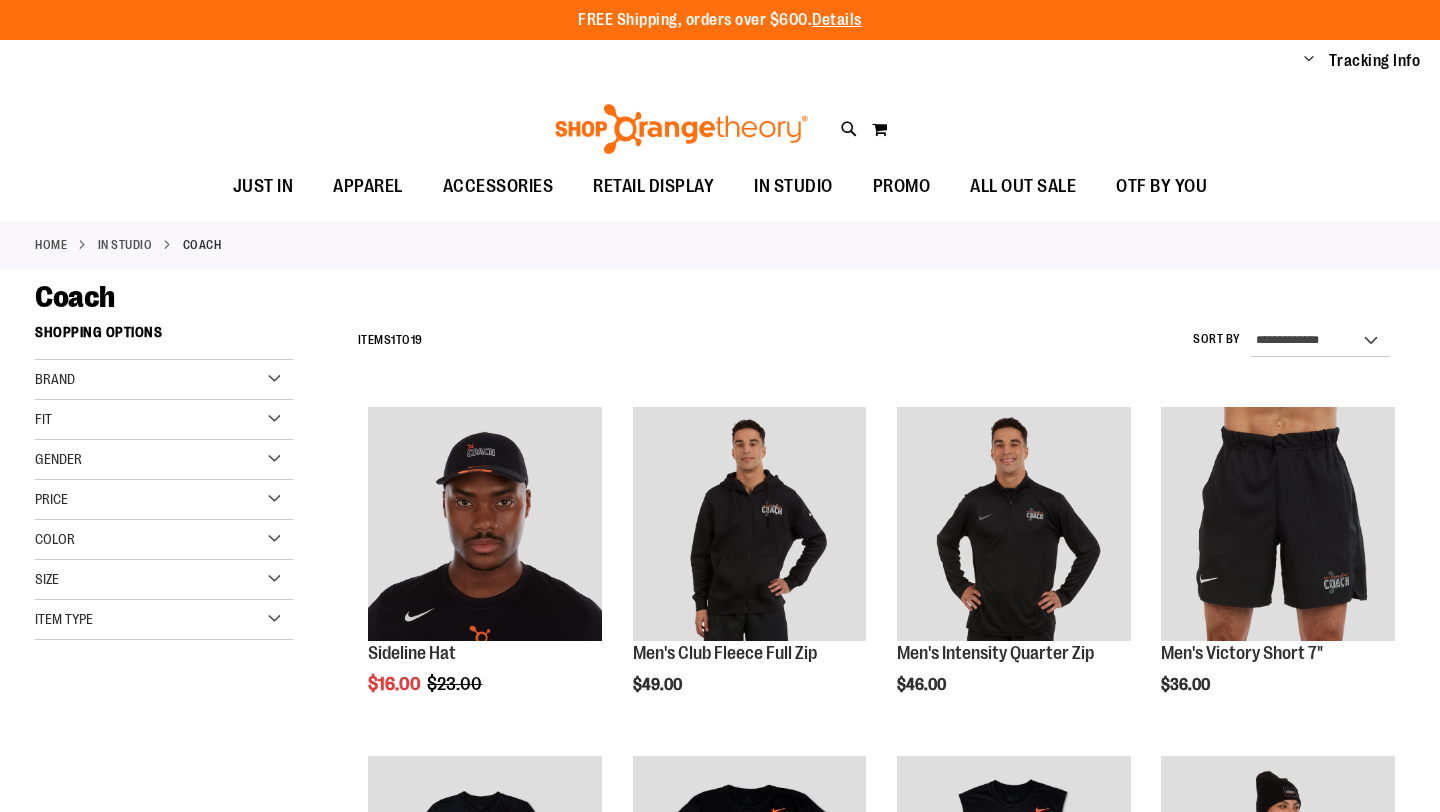 scroll, scrollTop: 0, scrollLeft: 0, axis: both 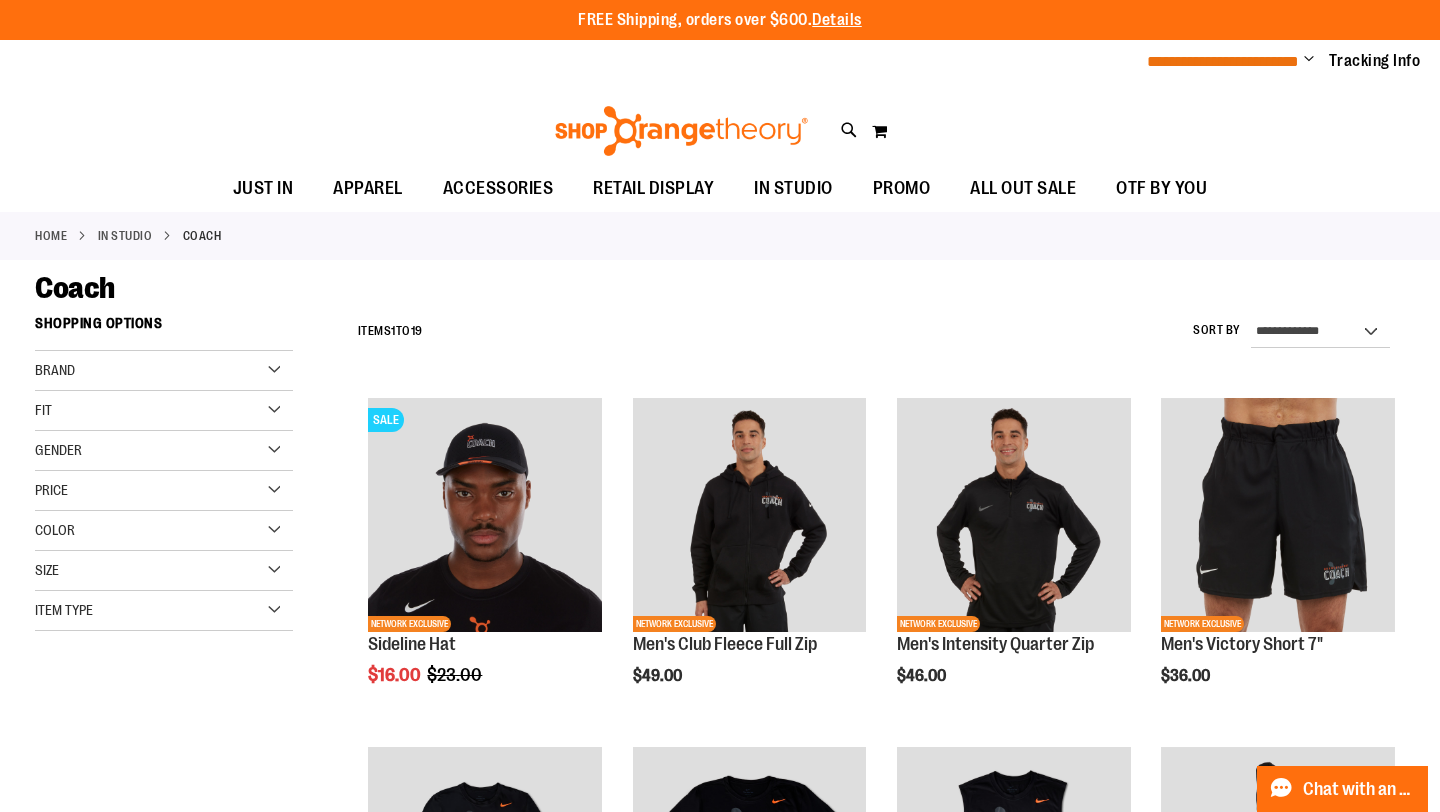type on "**********" 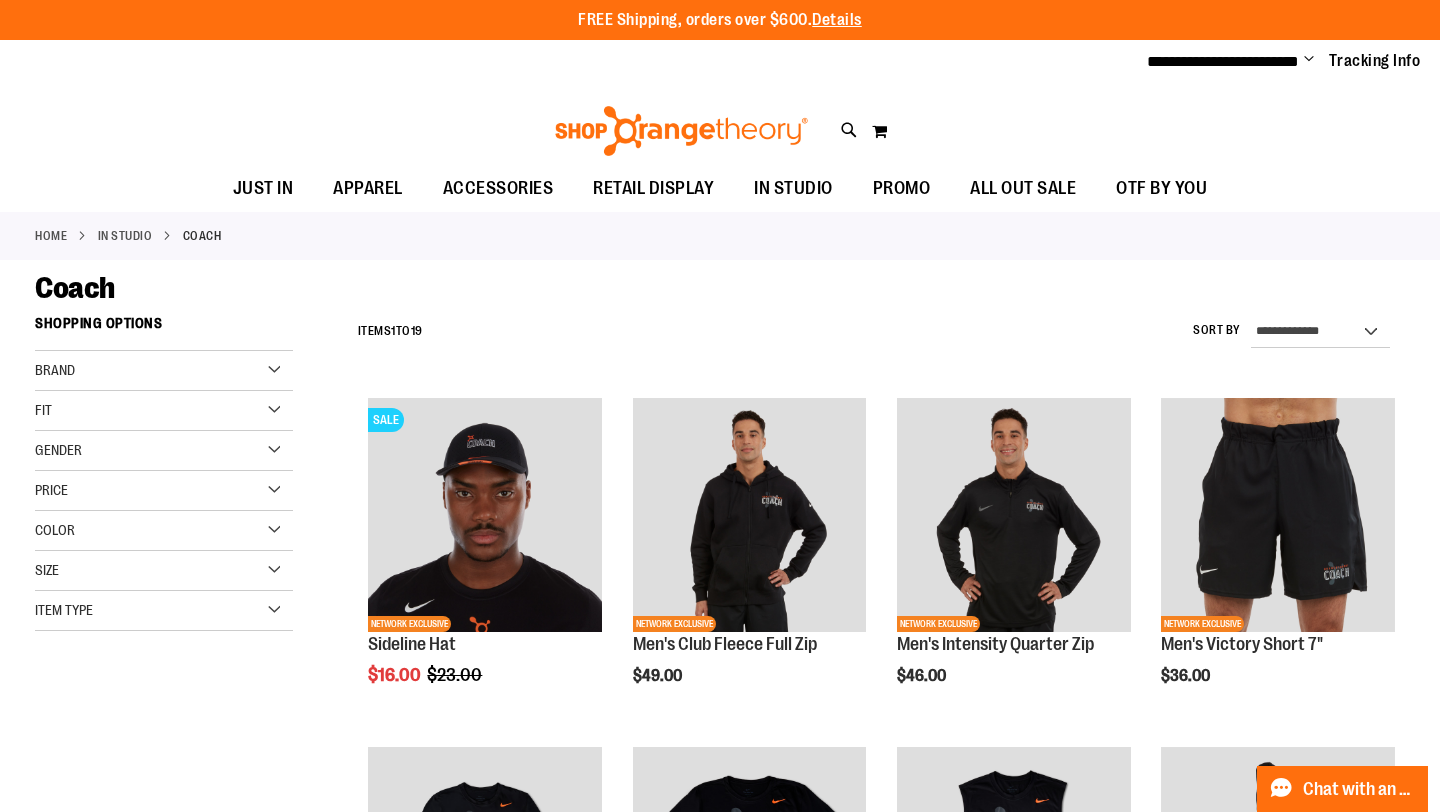 click on "Change" at bounding box center (1309, 60) 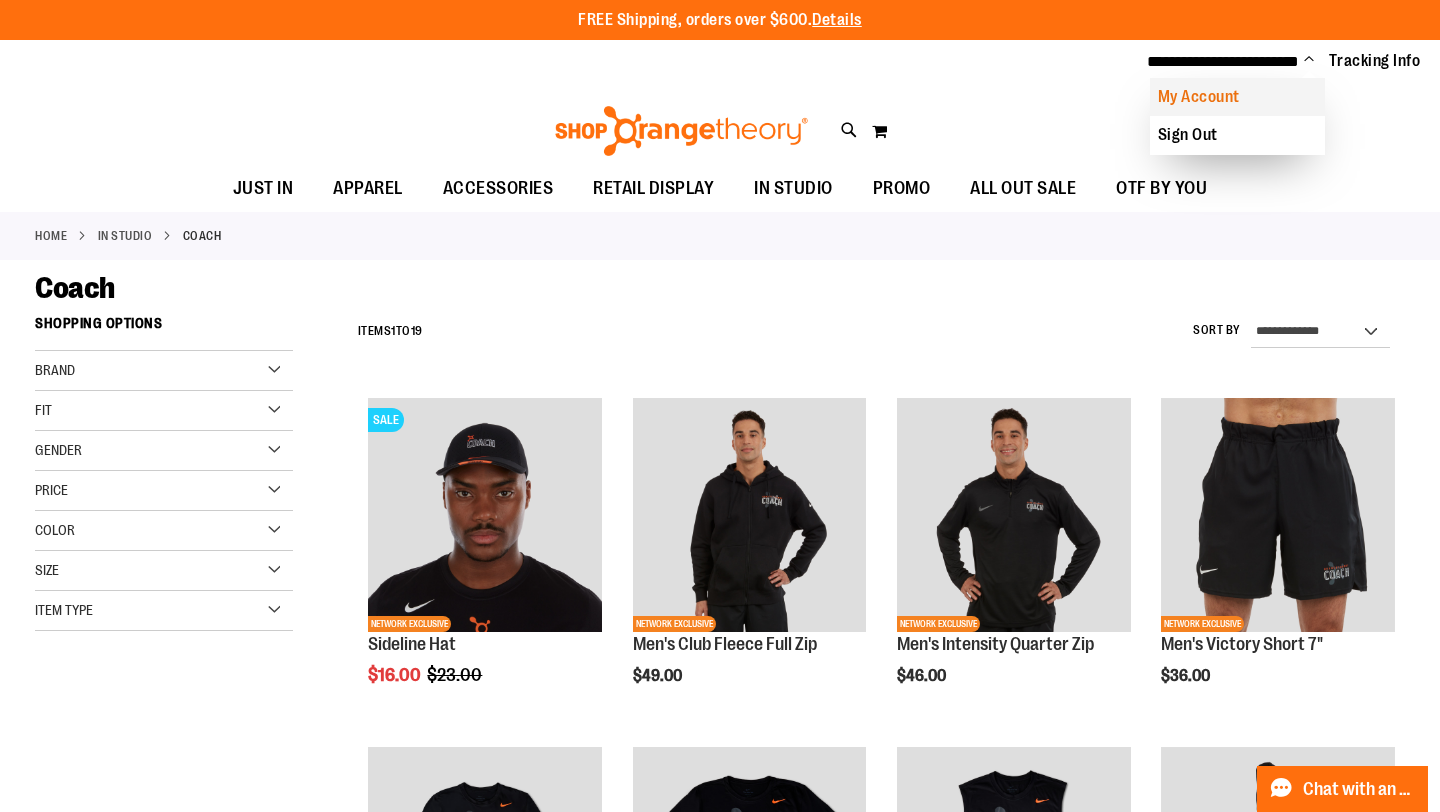 click on "My Account" at bounding box center (1237, 97) 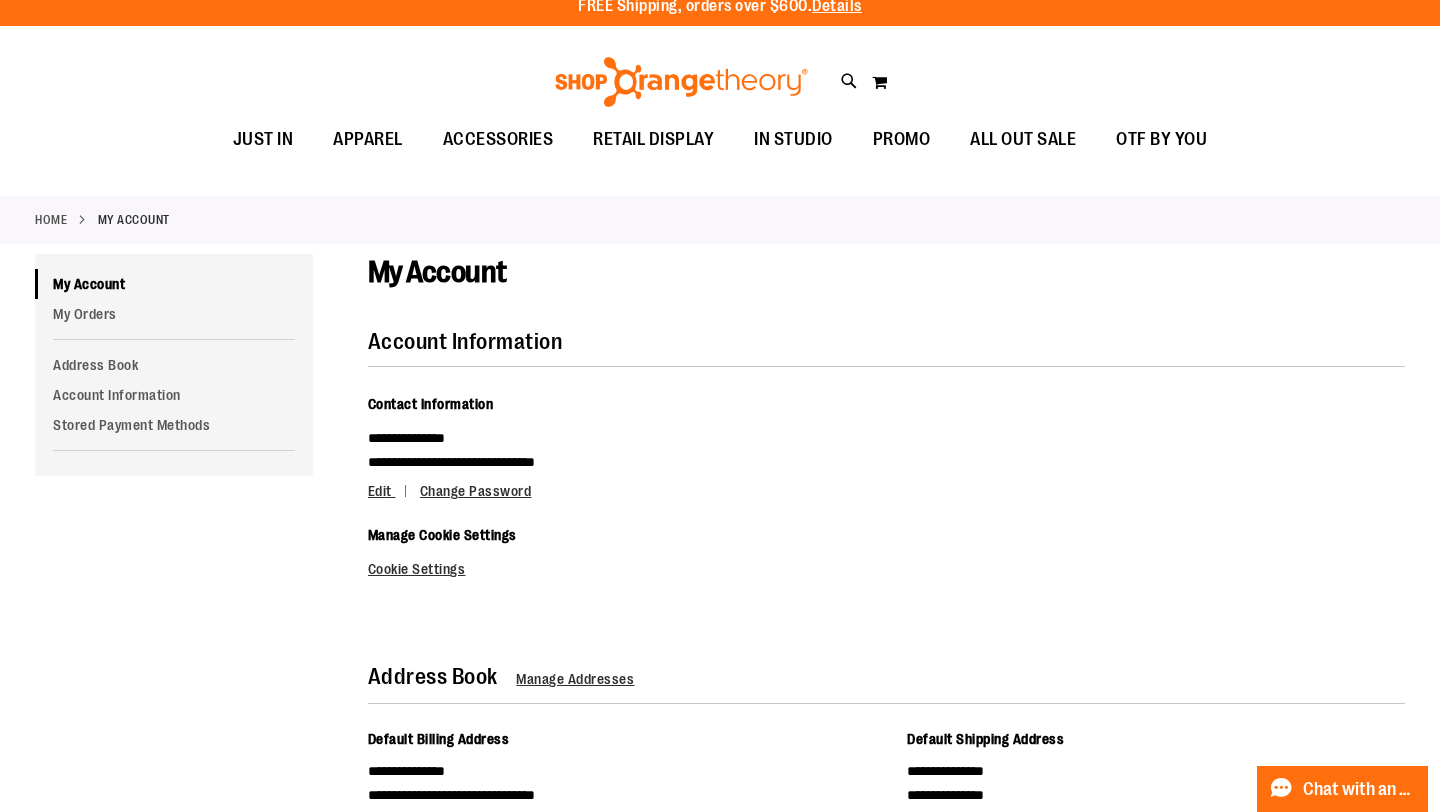 scroll, scrollTop: 0, scrollLeft: 0, axis: both 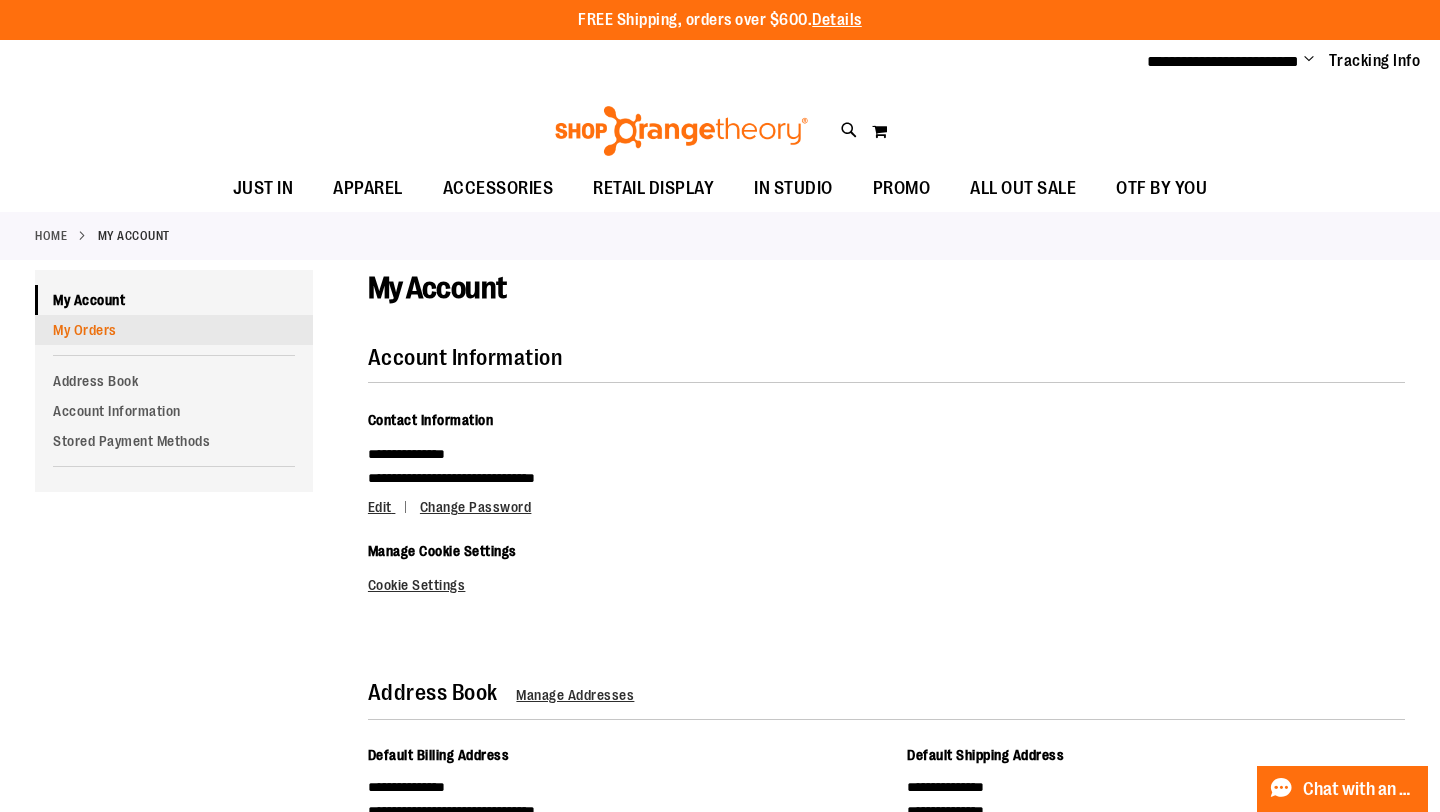 type on "**********" 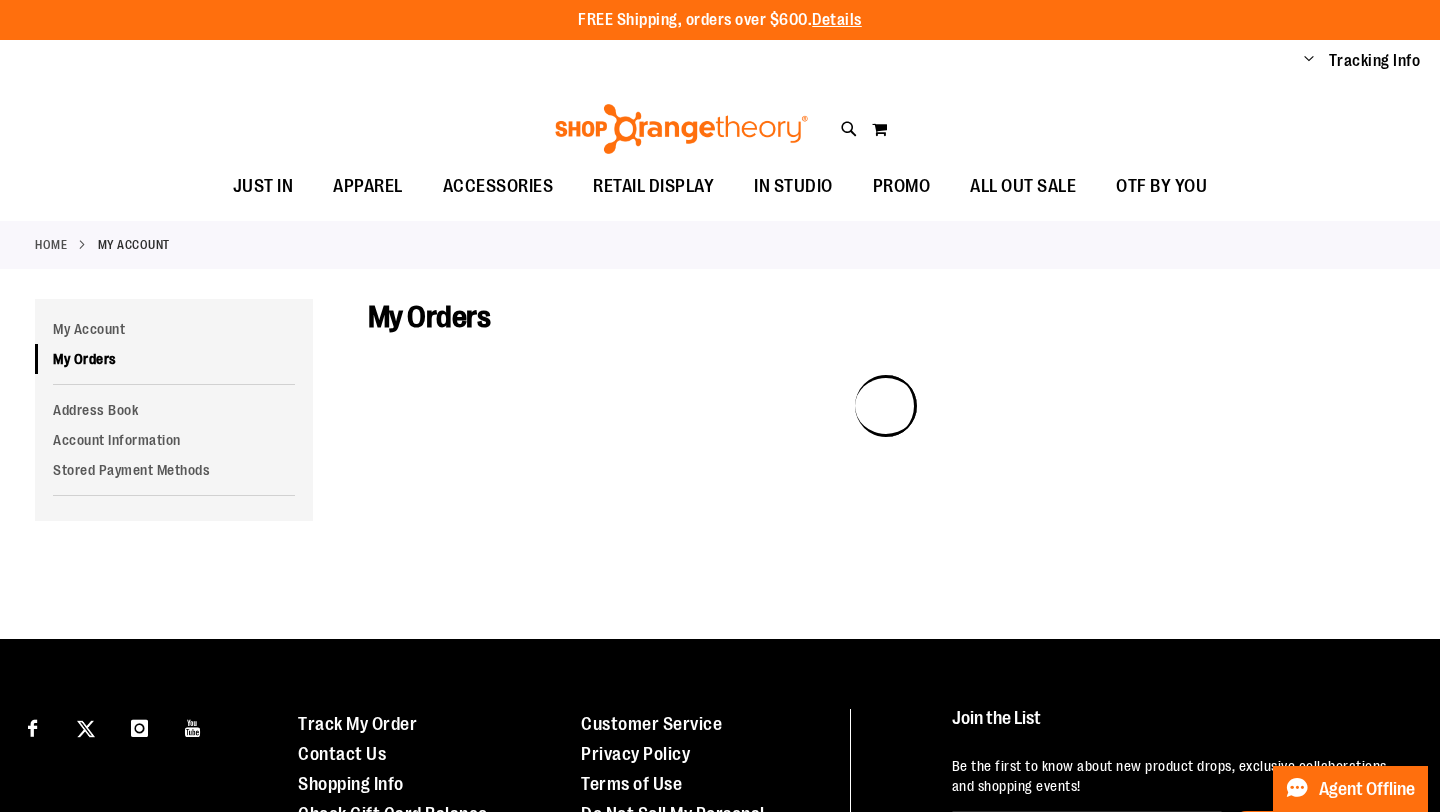 scroll, scrollTop: 0, scrollLeft: 0, axis: both 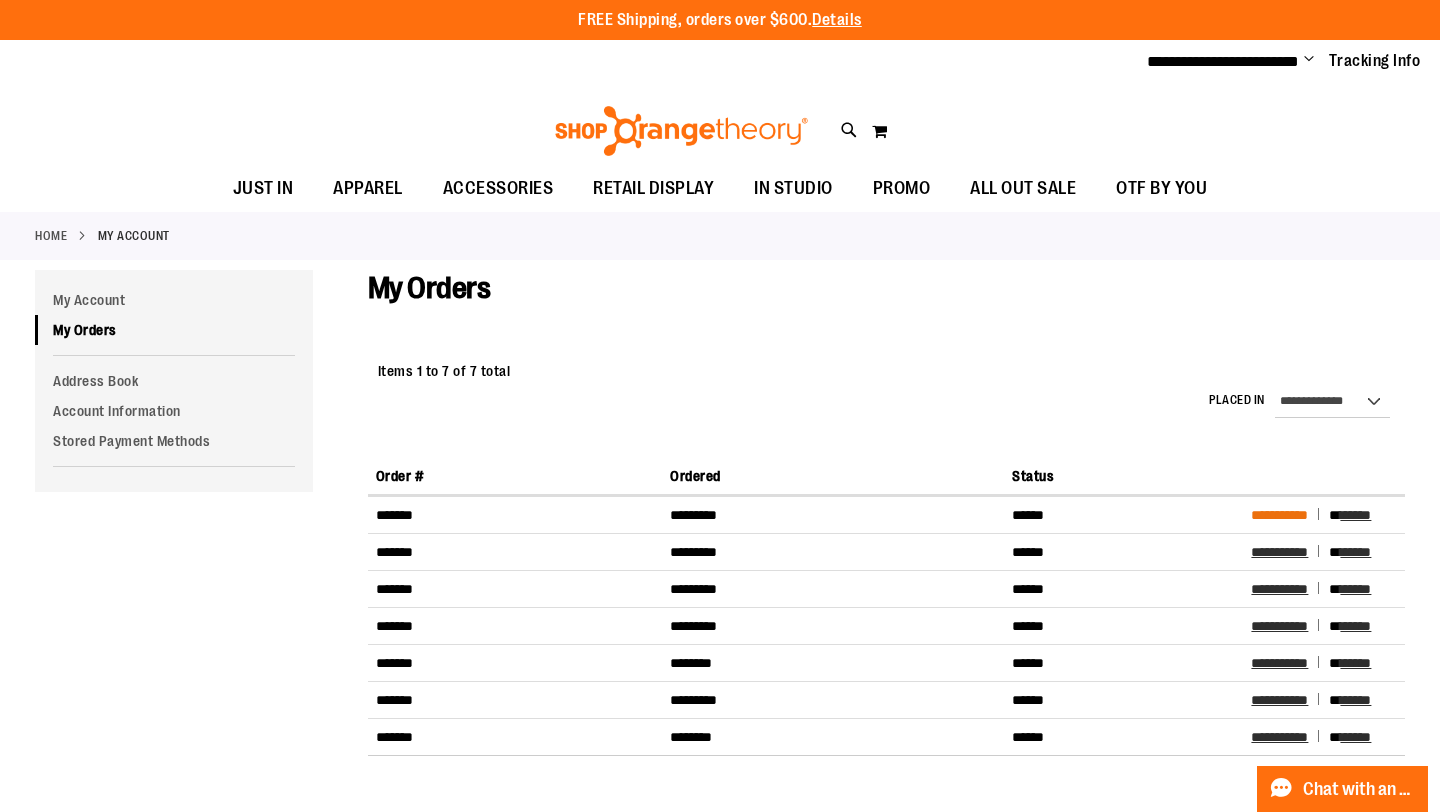 type on "**********" 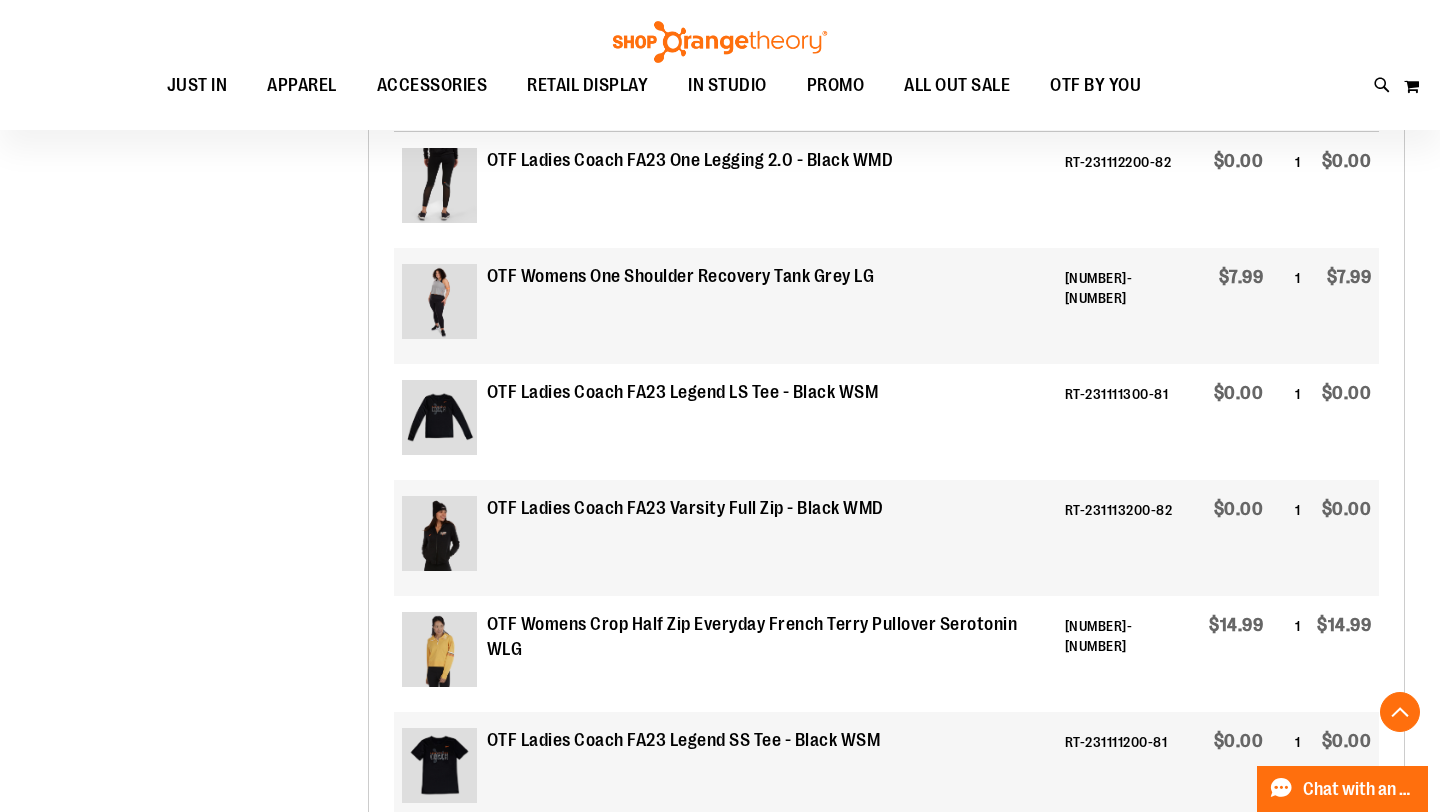 scroll, scrollTop: 806, scrollLeft: 0, axis: vertical 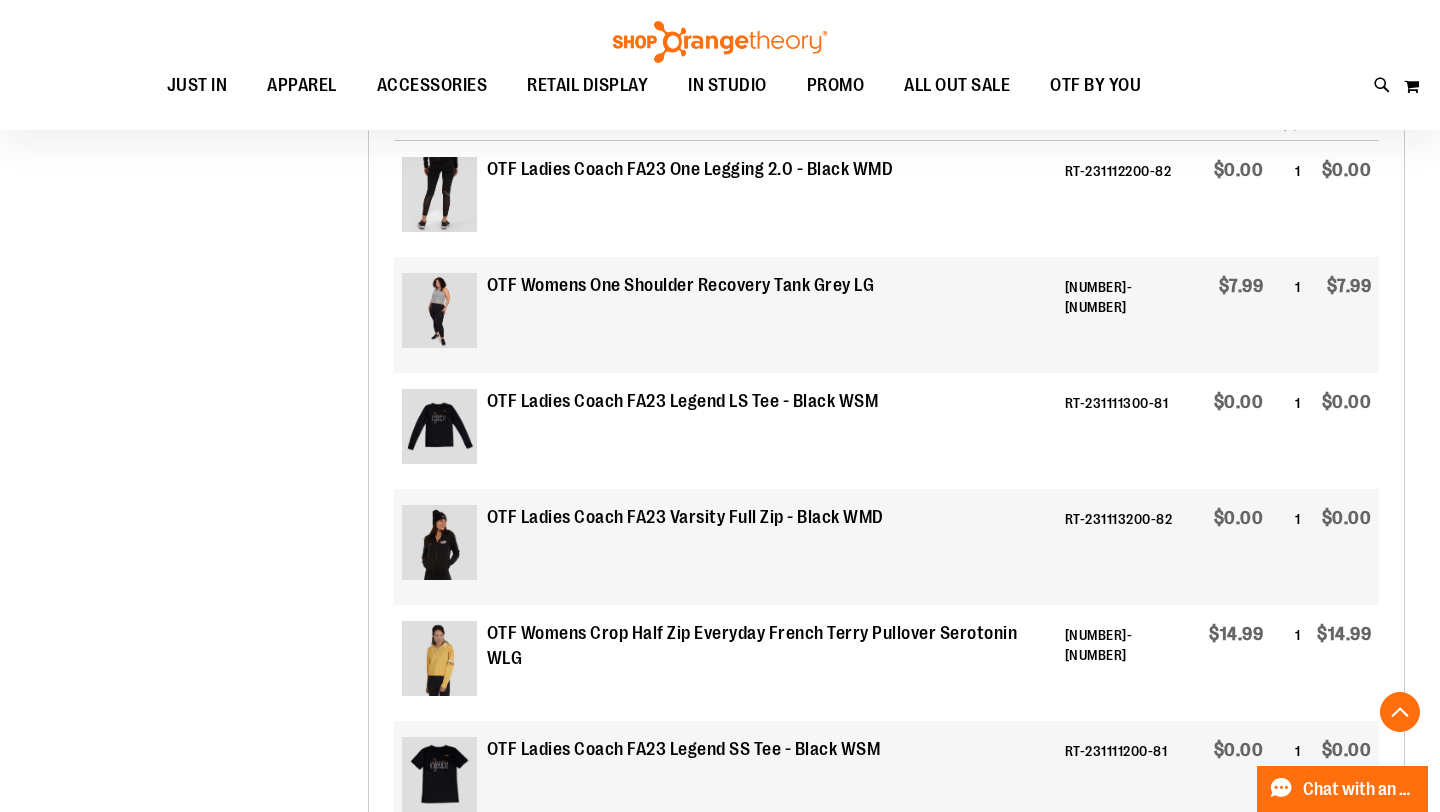 type on "**********" 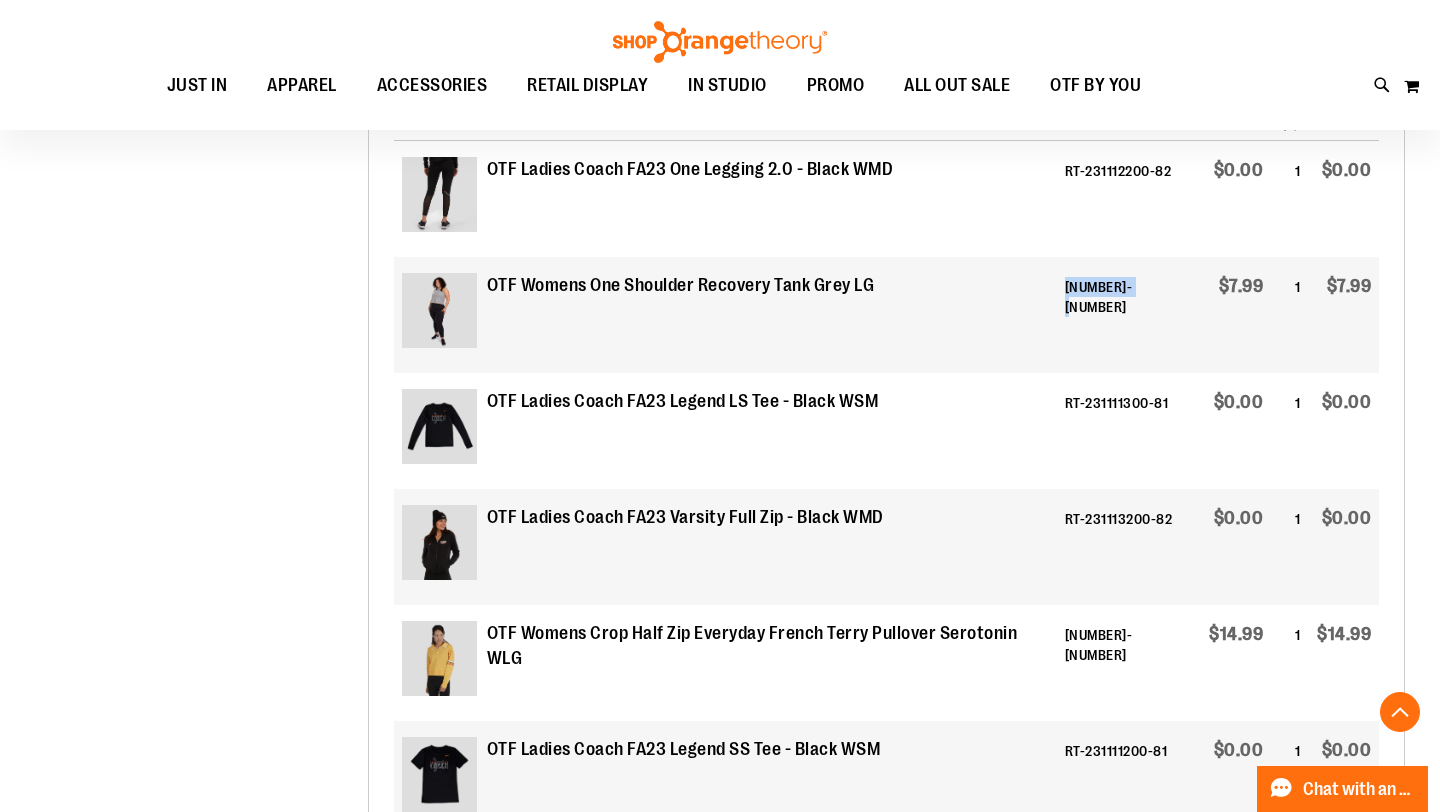 drag, startPoint x: 1160, startPoint y: 285, endPoint x: 1077, endPoint y: 286, distance: 83.00603 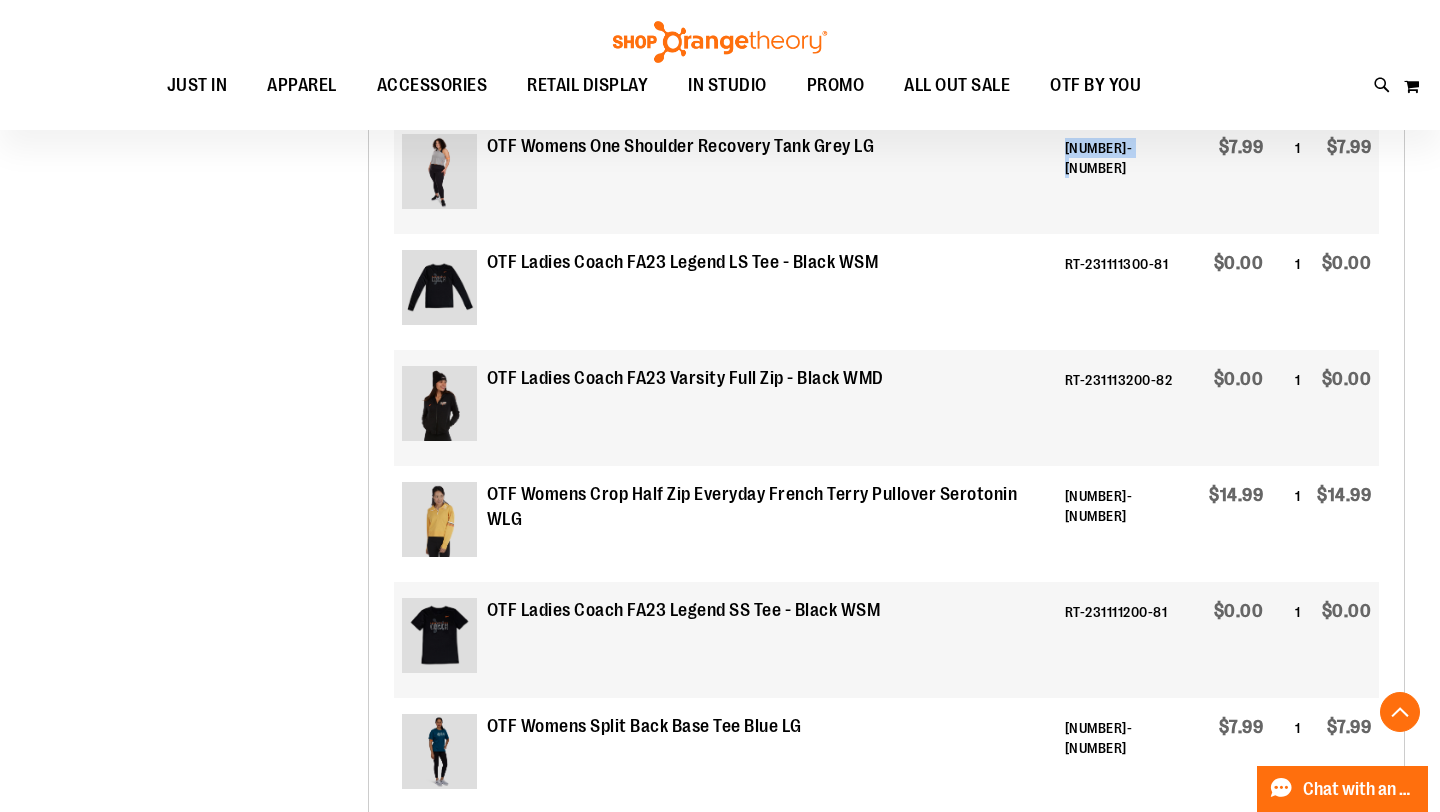 scroll, scrollTop: 954, scrollLeft: 0, axis: vertical 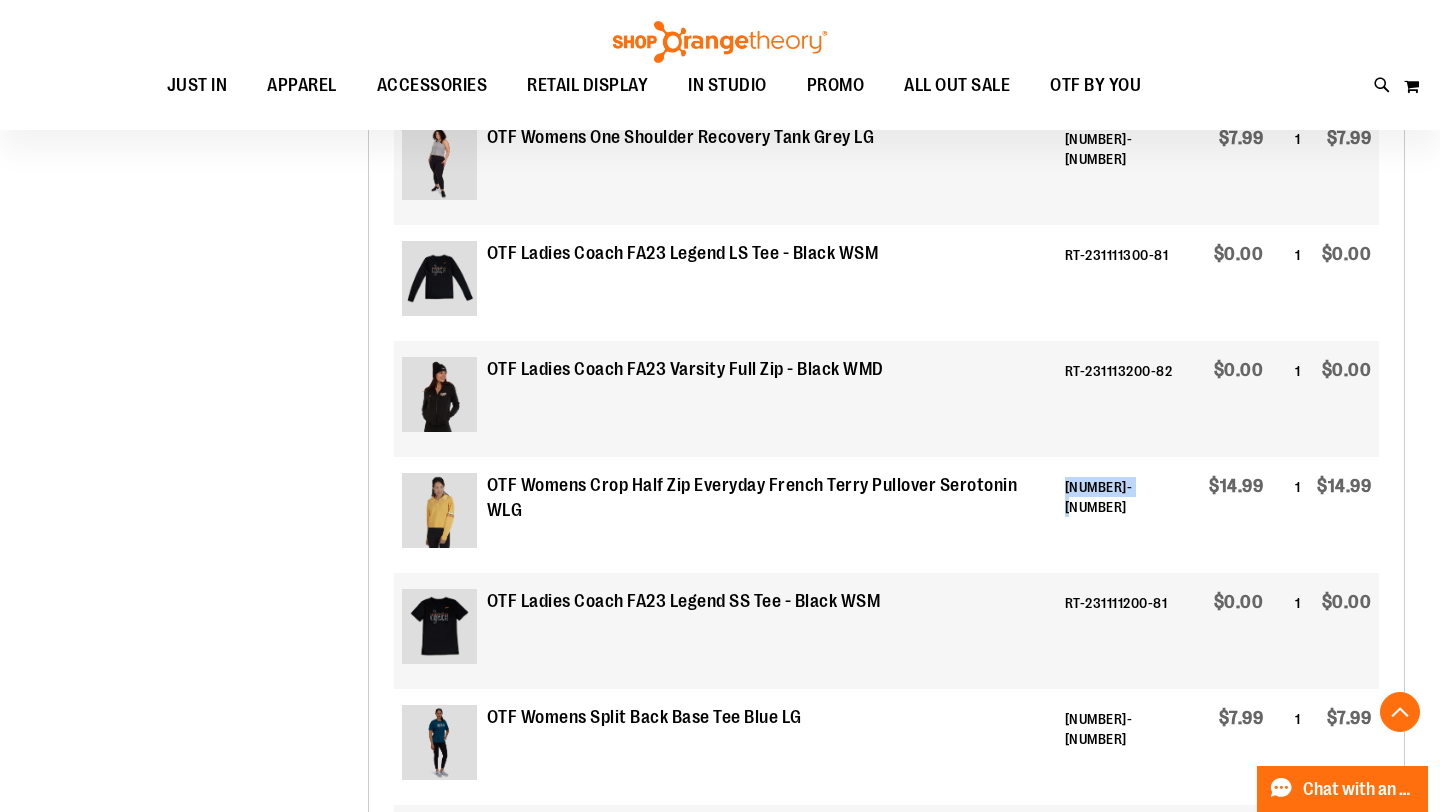drag, startPoint x: 1155, startPoint y: 486, endPoint x: 1082, endPoint y: 487, distance: 73.00685 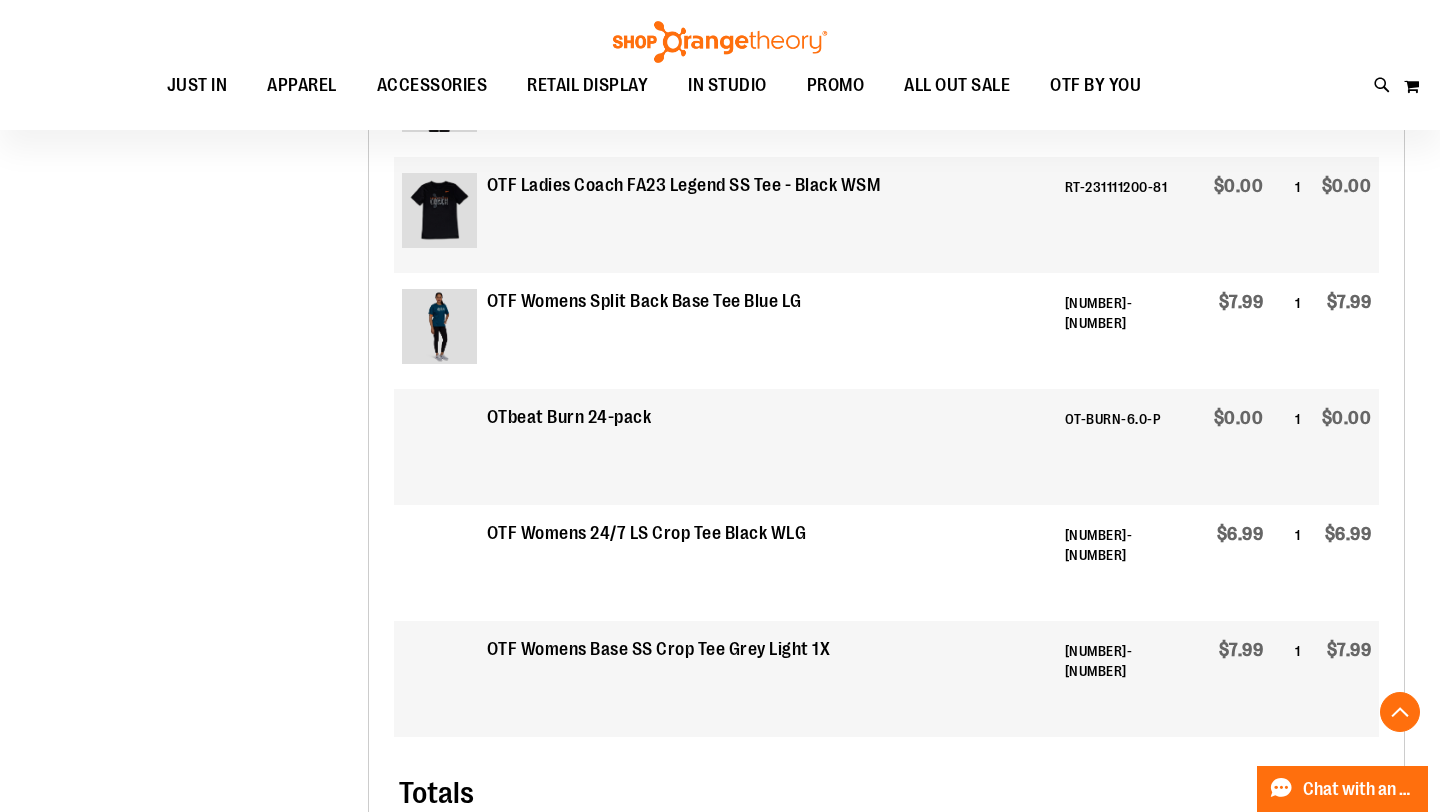scroll, scrollTop: 1373, scrollLeft: 0, axis: vertical 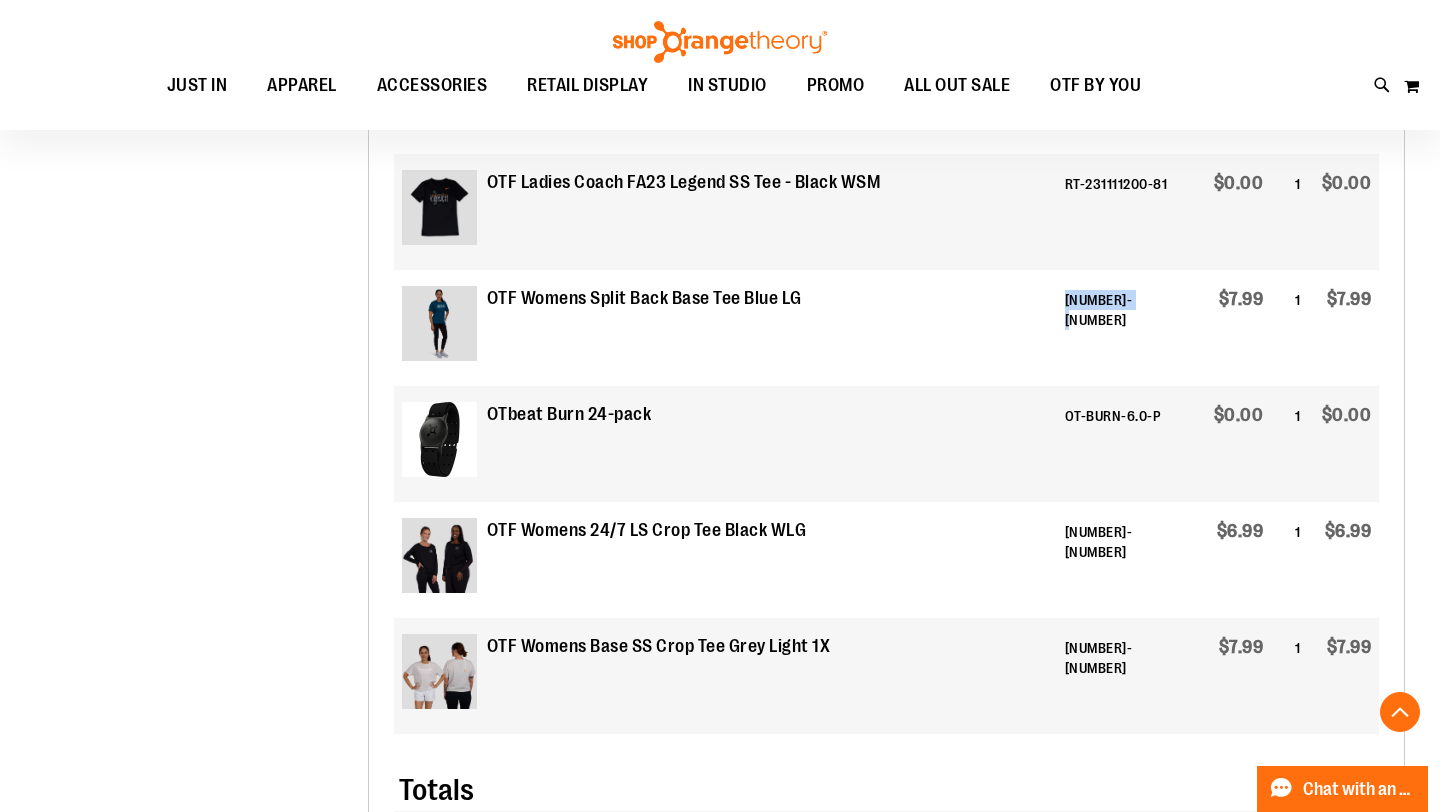 drag, startPoint x: 1161, startPoint y: 301, endPoint x: 1079, endPoint y: 301, distance: 82 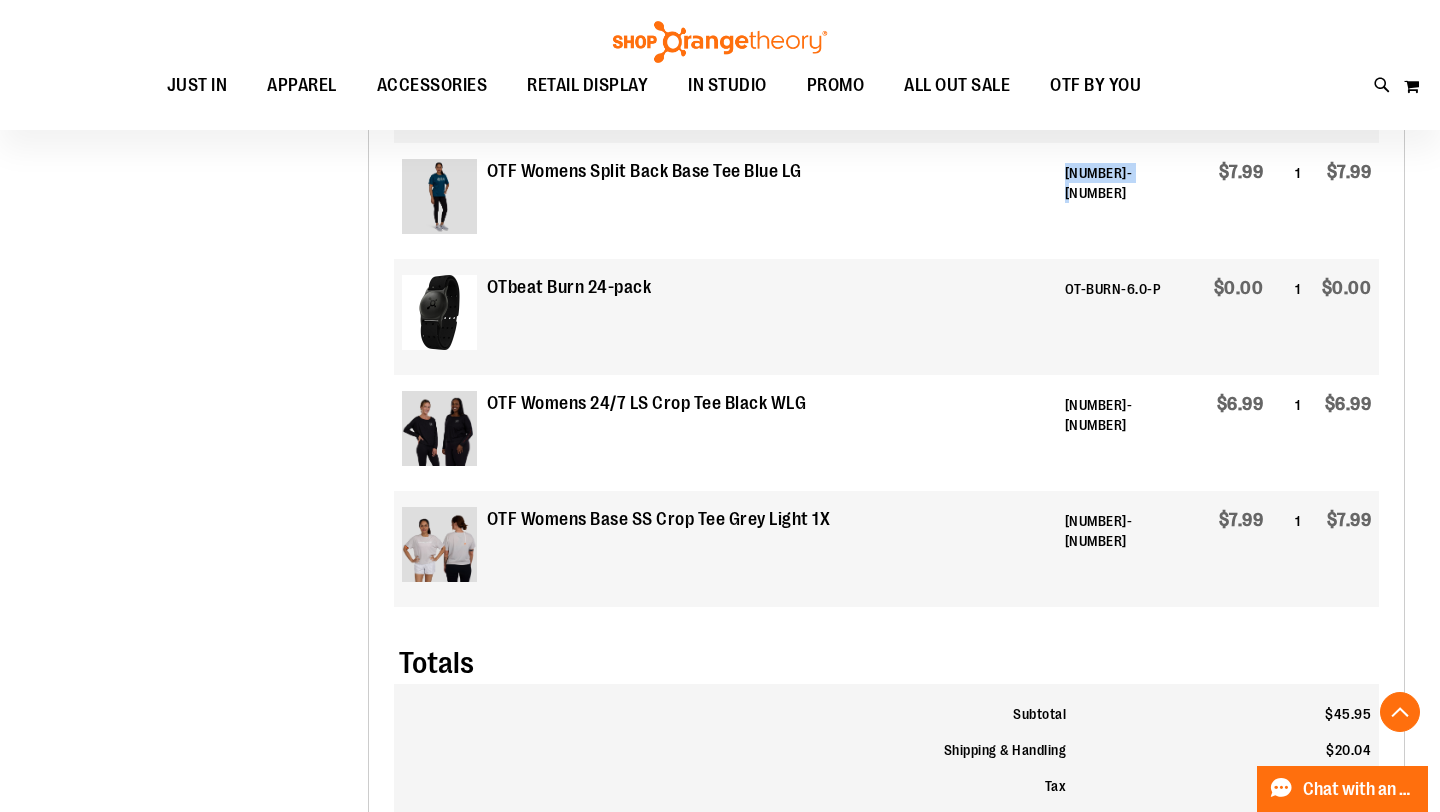 scroll, scrollTop: 1496, scrollLeft: 0, axis: vertical 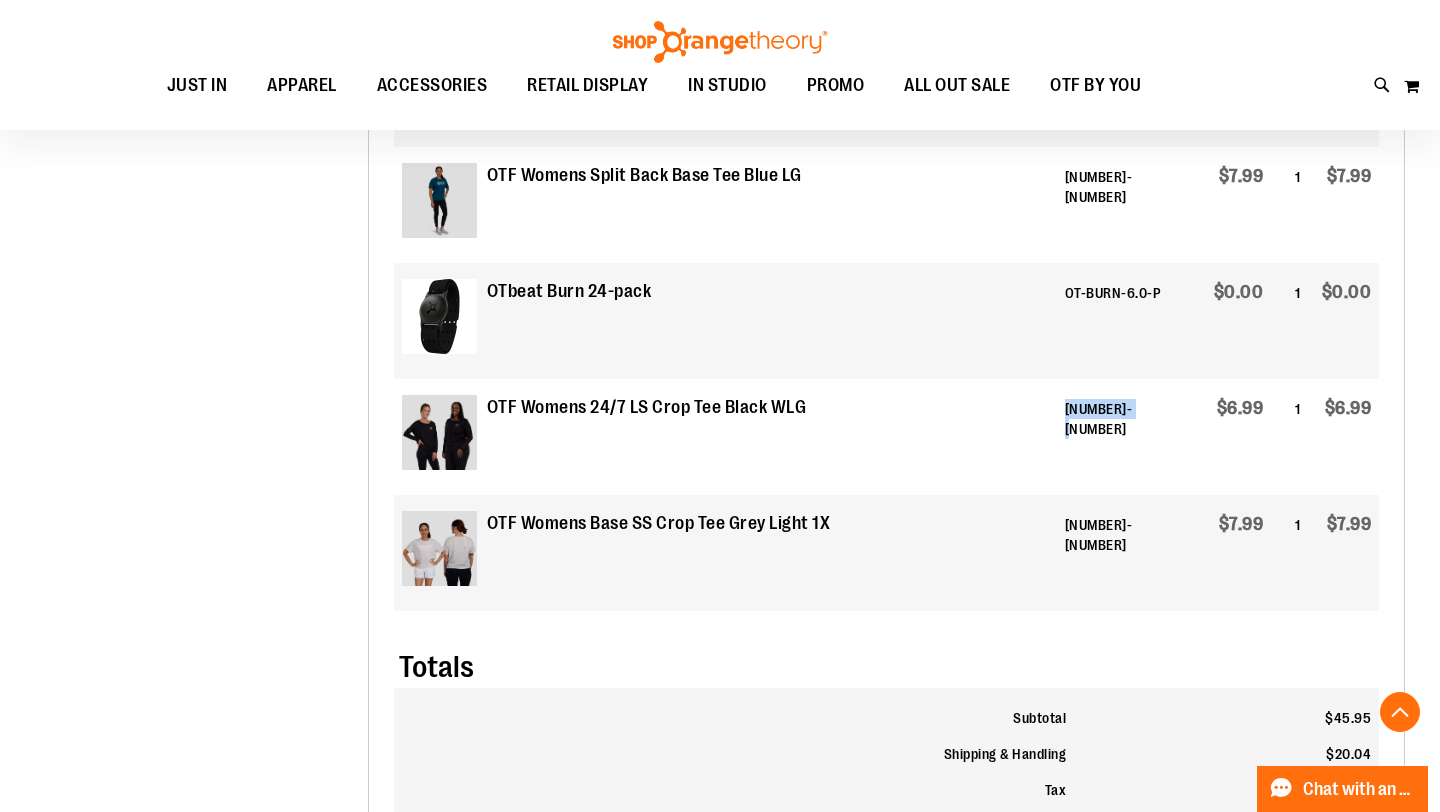 drag, startPoint x: 1158, startPoint y: 408, endPoint x: 1078, endPoint y: 415, distance: 80.305664 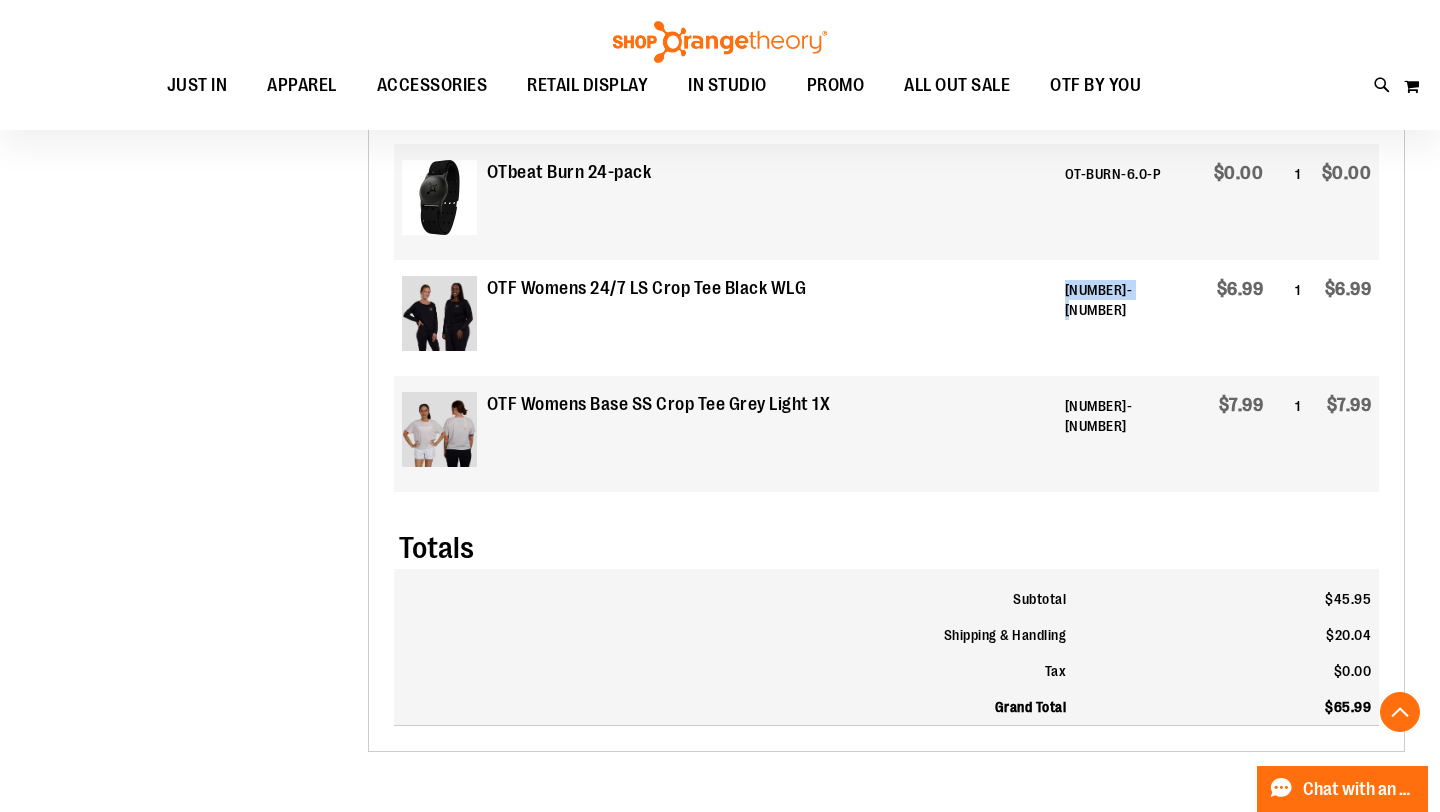 scroll, scrollTop: 1619, scrollLeft: 0, axis: vertical 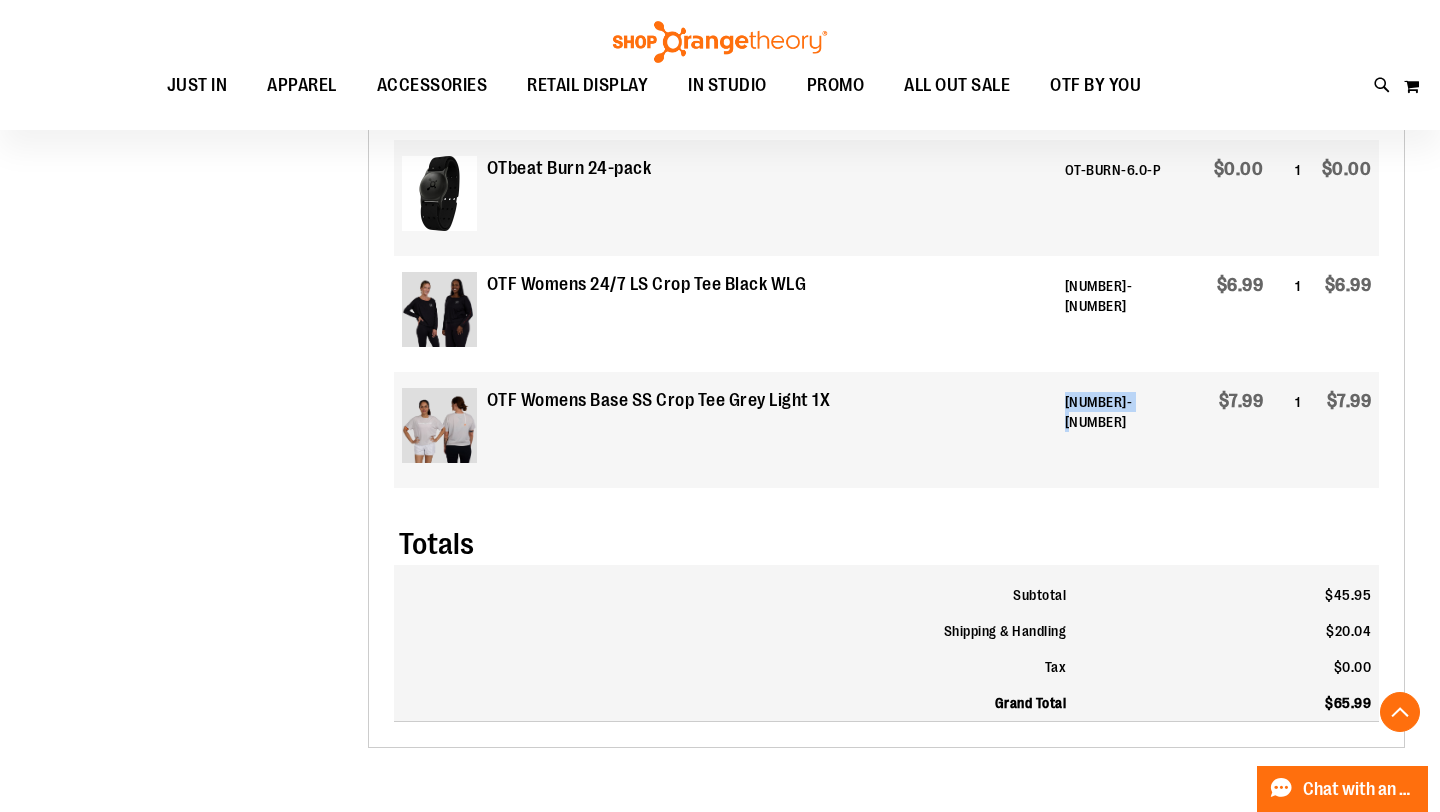 drag, startPoint x: 1159, startPoint y: 406, endPoint x: 1081, endPoint y: 405, distance: 78.00641 